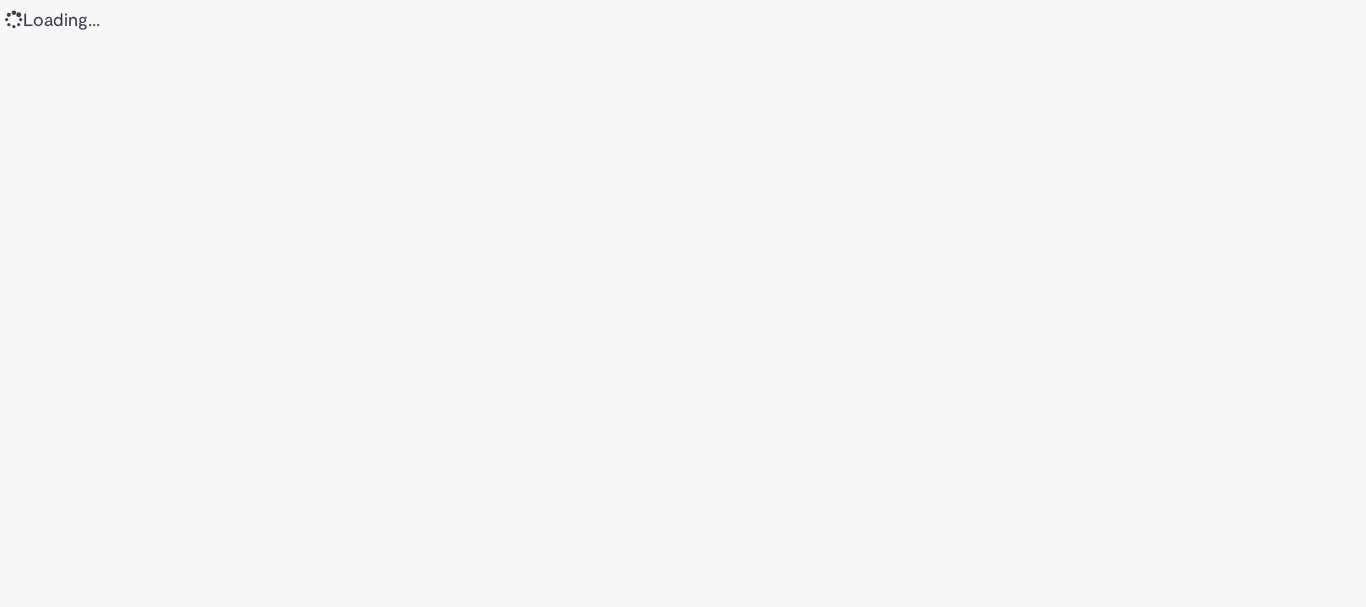 scroll, scrollTop: 0, scrollLeft: 0, axis: both 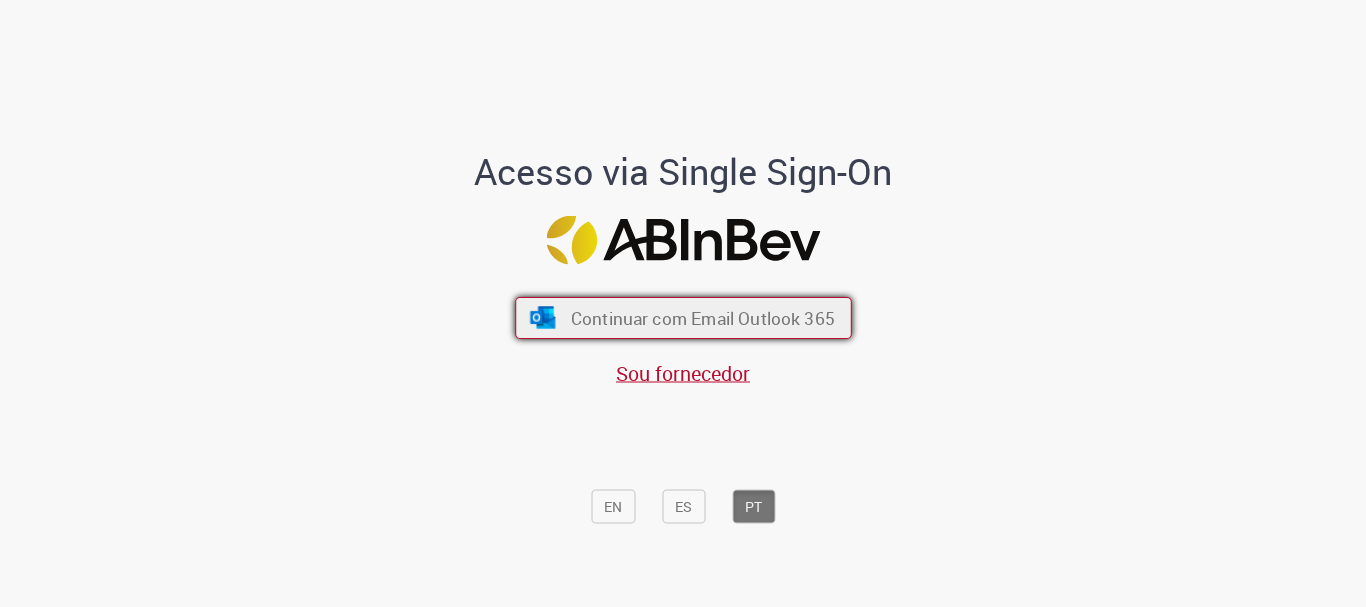 click on "Continuar com Email Outlook 365" at bounding box center (683, 318) 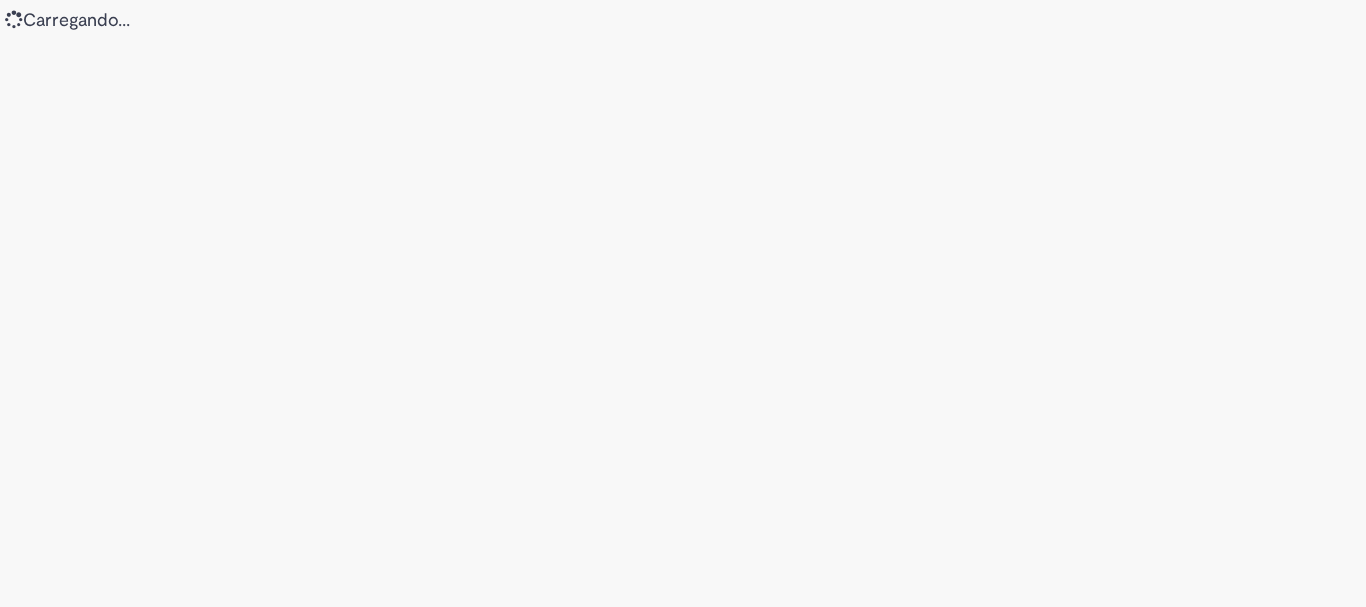 scroll, scrollTop: 0, scrollLeft: 0, axis: both 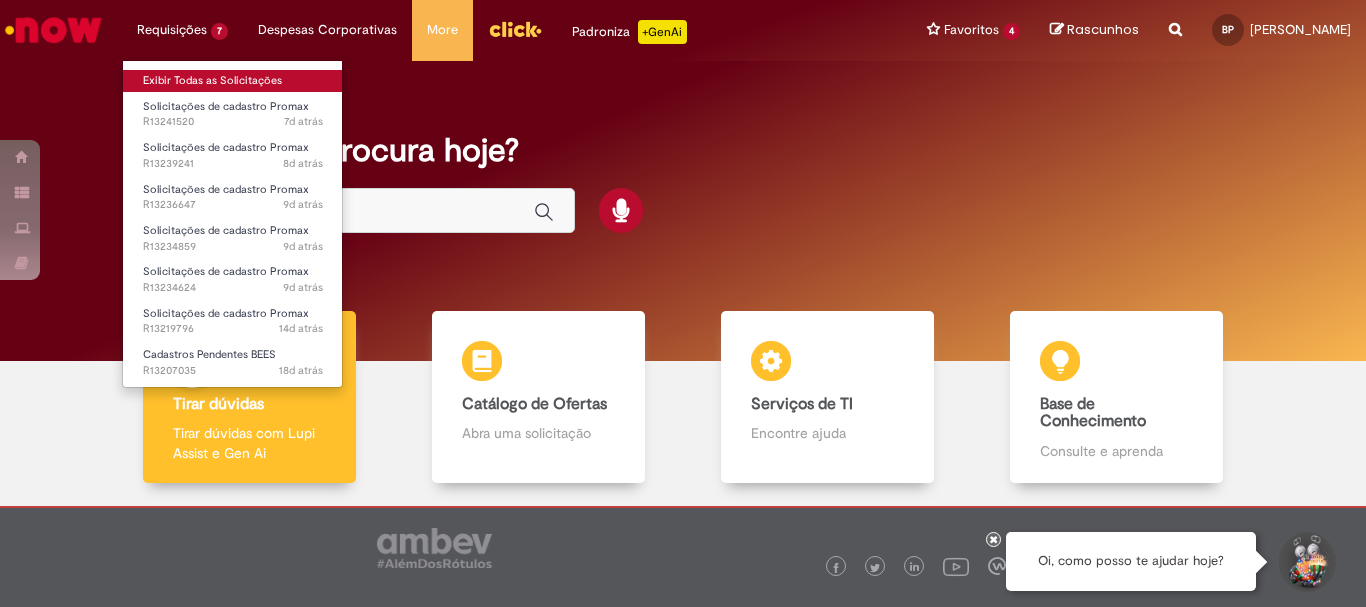 click on "Exibir Todas as Solicitações" at bounding box center [233, 81] 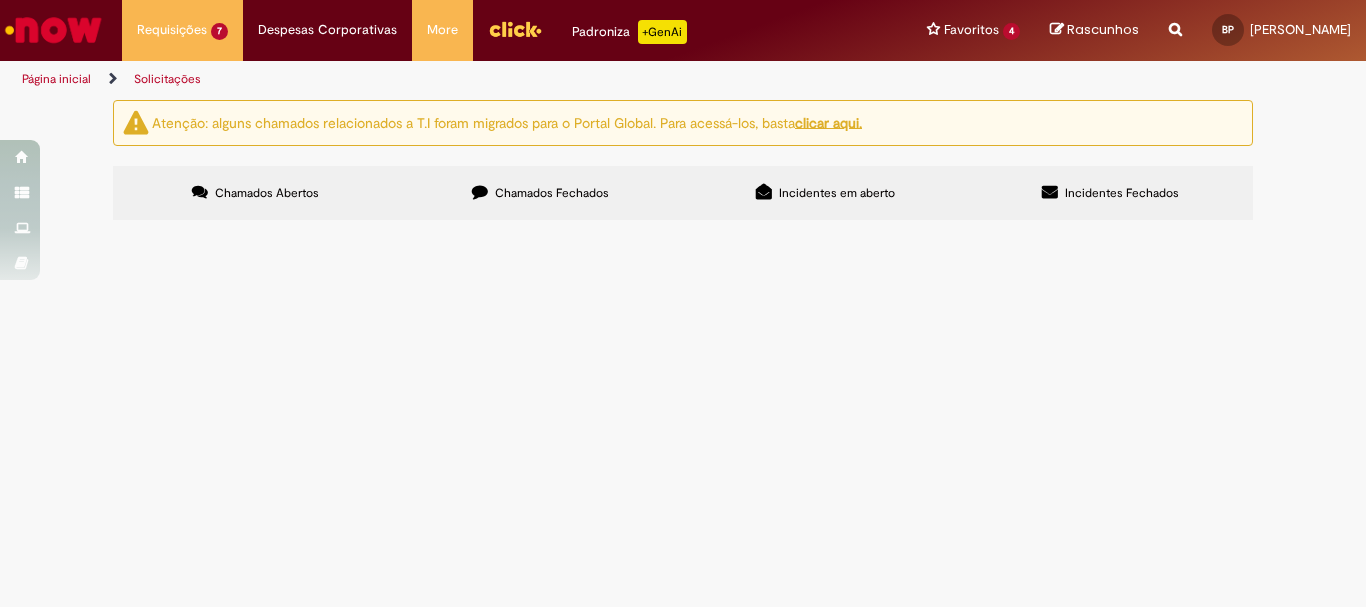click on "Solicitações
Atenção: alguns chamados relacionados a T.I foram migrados para o Portal Global. Para acessá-los, basta  clicar aqui.
Chamados Abertos     Chamados Fechados     Incidentes em aberto     Incidentes Fechados
Itens solicitados
Exportar como PDF Exportar como Excel Exportar como CSV
Solicitações
Carregamento de dados...
Itens solicitados
Exportar como PDF Exportar como Excel Exportar como CSV
Solicitações
Carregamento de dados..." at bounding box center (683, 353) 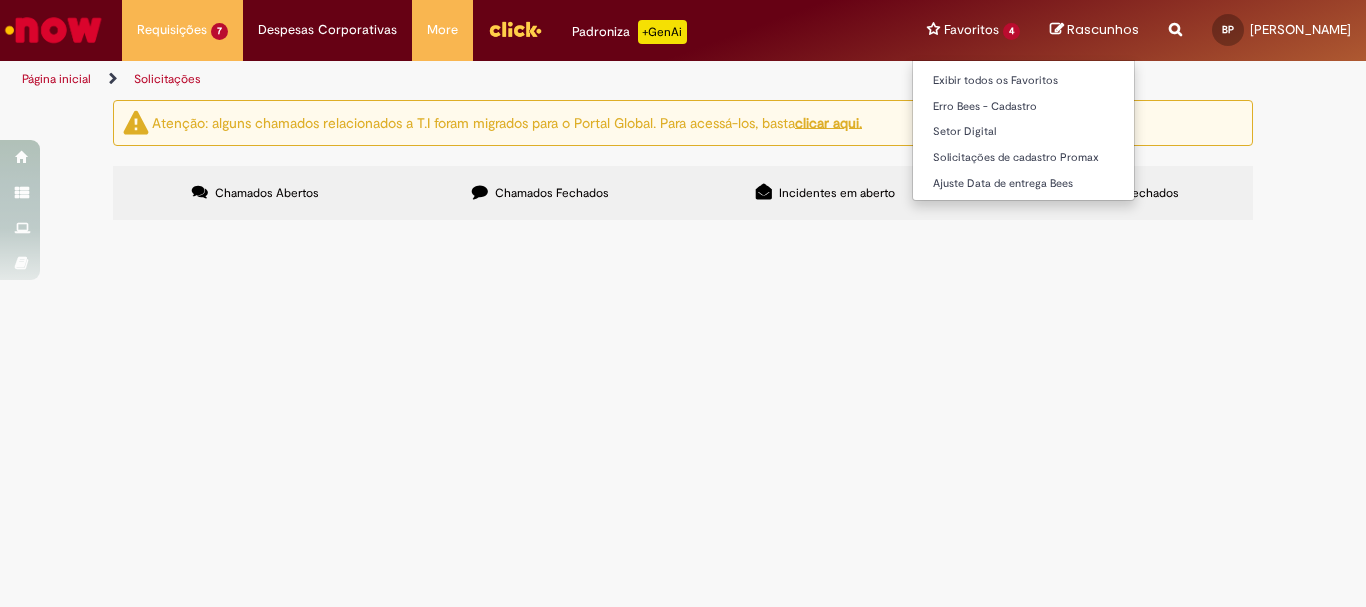 click on "Ajuste Data de entrega Bees" at bounding box center (1023, 182) 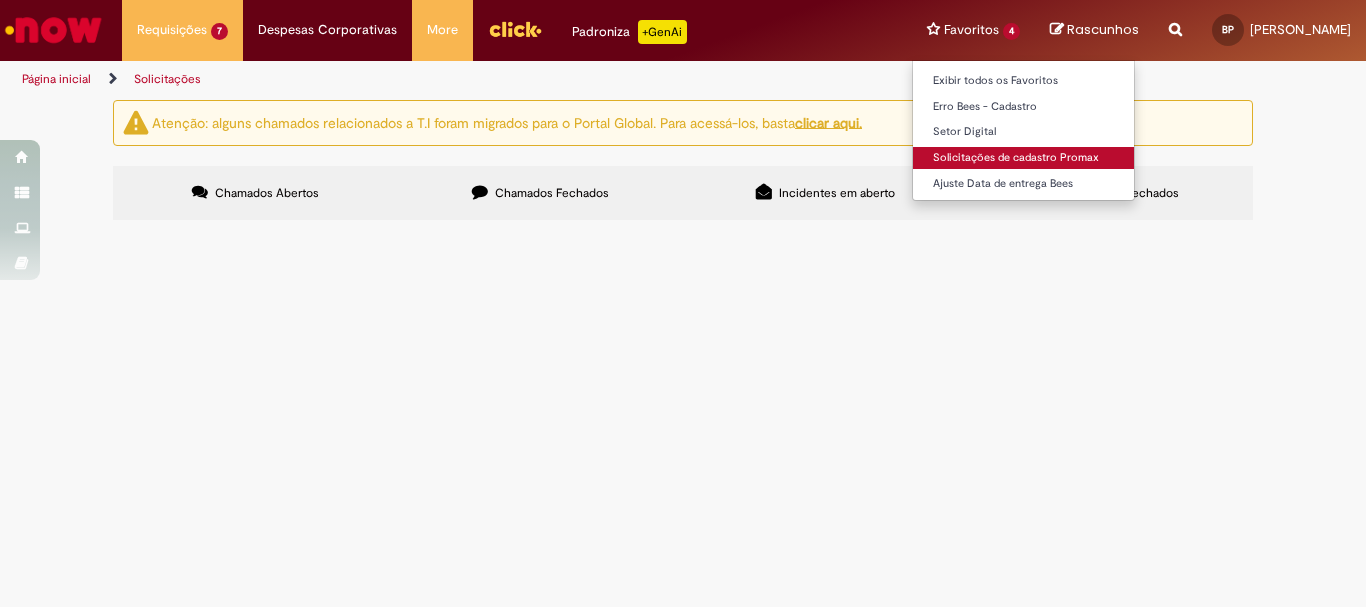 click on "Solicitações de cadastro Promax" at bounding box center [1023, 158] 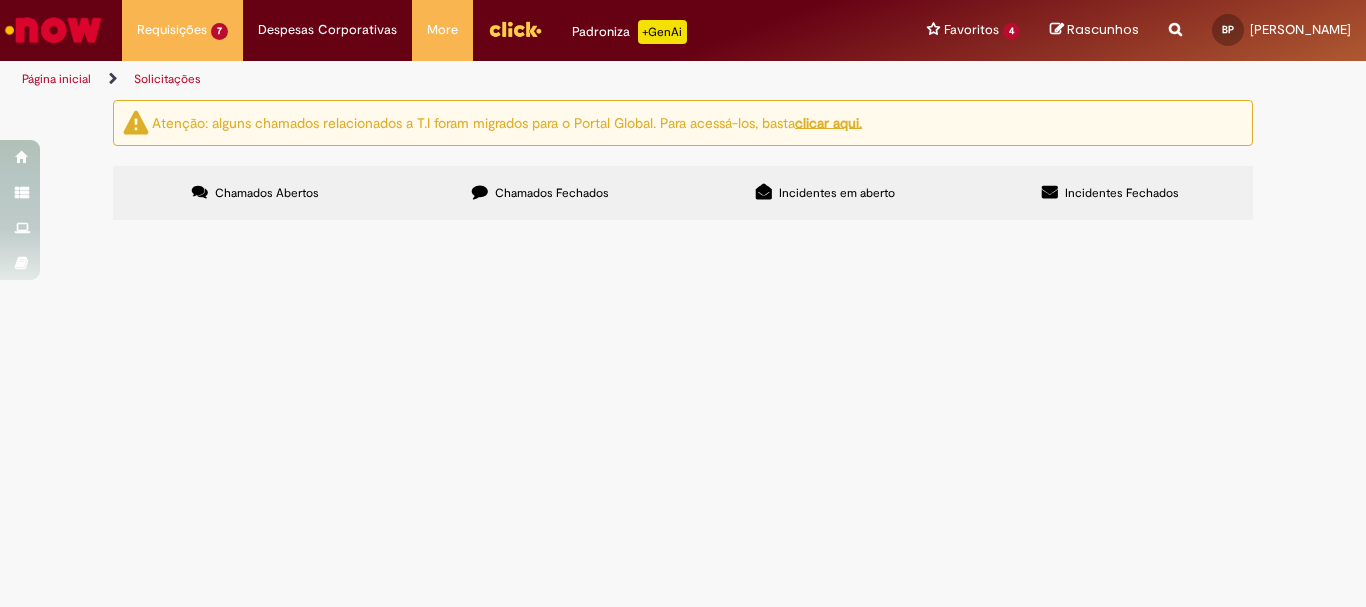 scroll, scrollTop: 80, scrollLeft: 0, axis: vertical 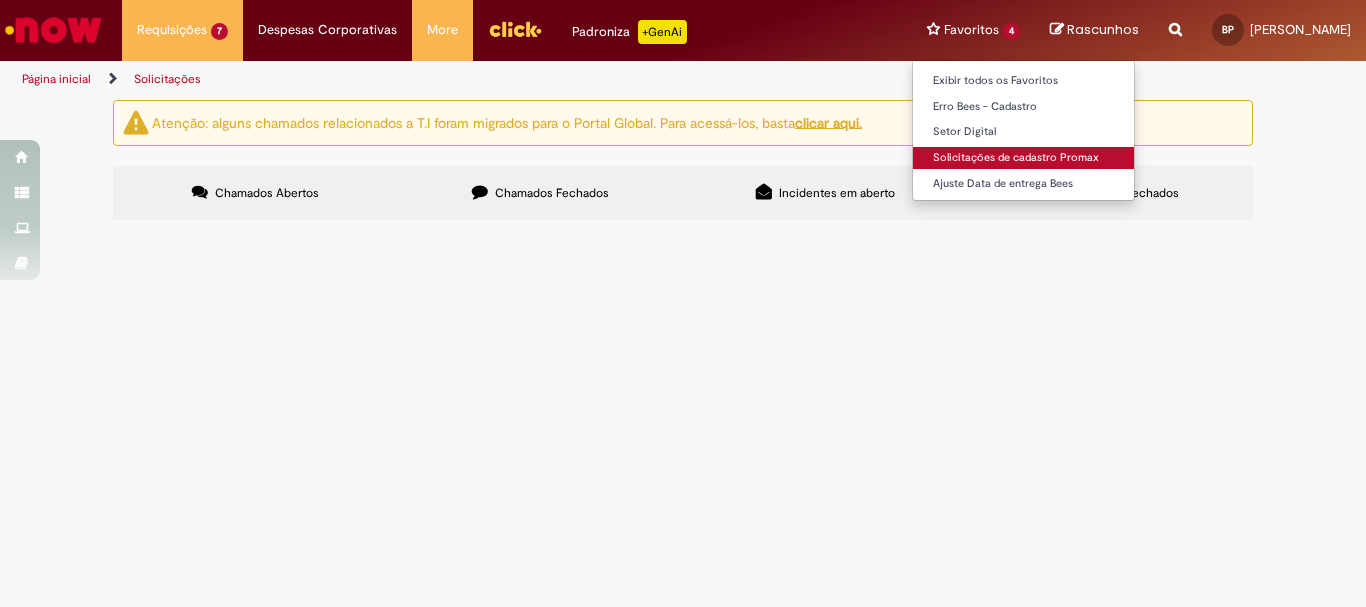 click on "Solicitações de cadastro Promax" at bounding box center [1023, 158] 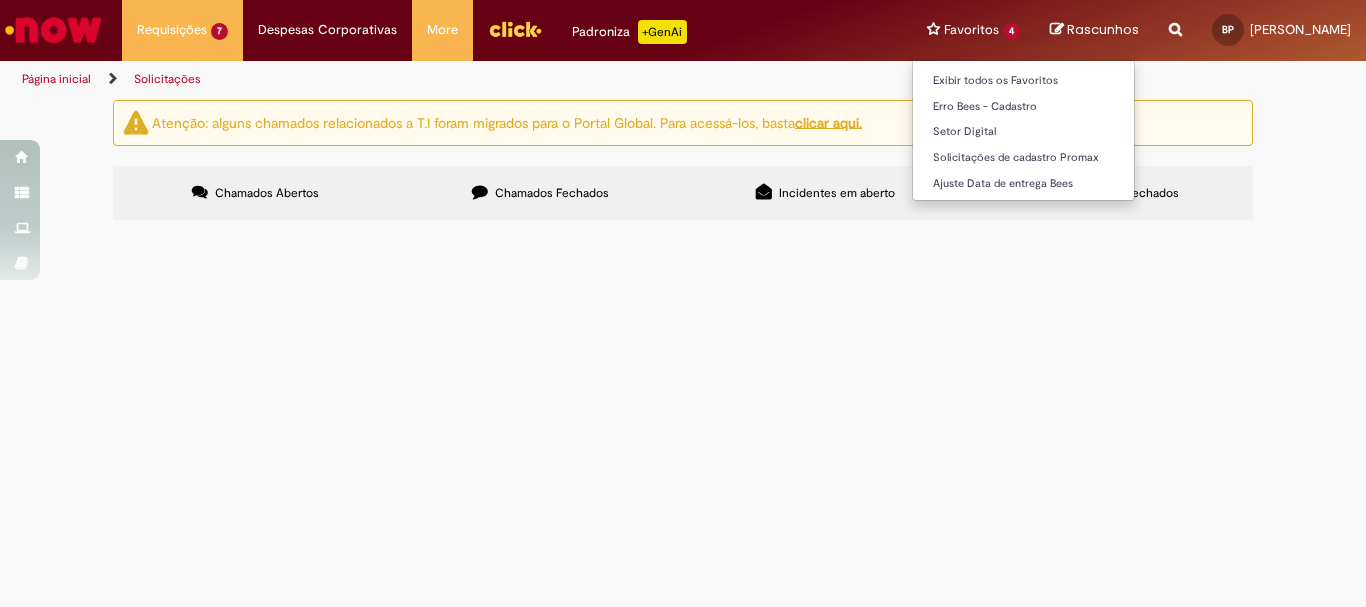 click on "Solicitações de cadastro Promax" at bounding box center [1023, 156] 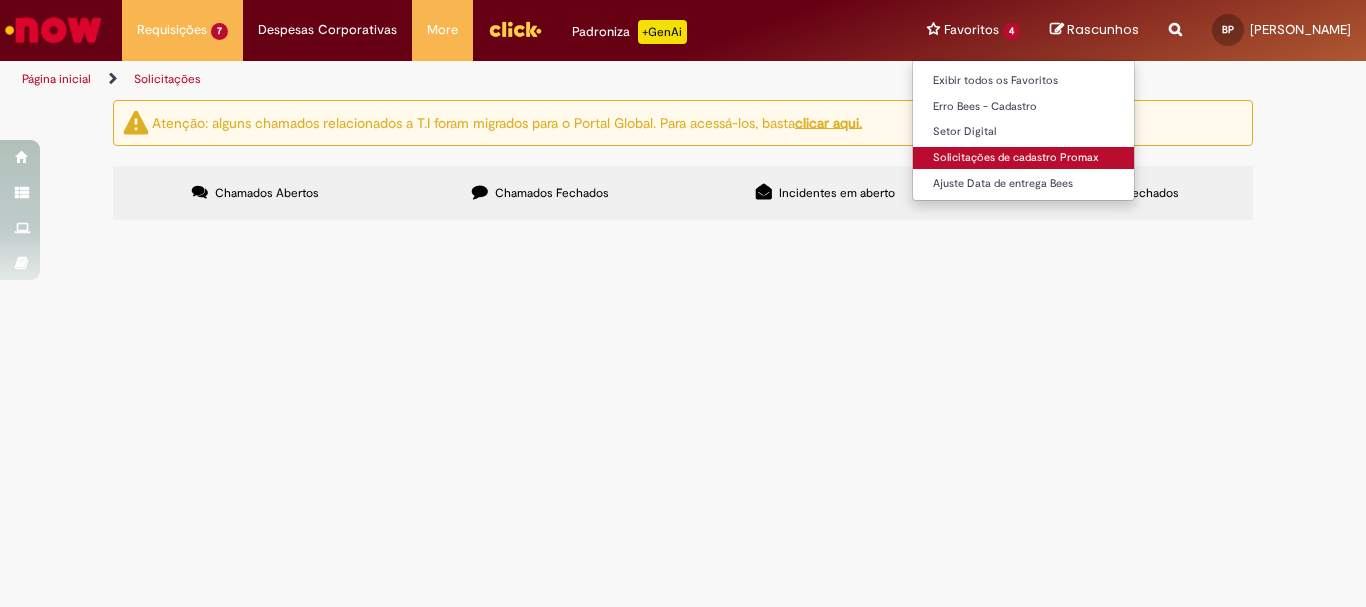 click on "Solicitações de cadastro Promax" at bounding box center (1023, 158) 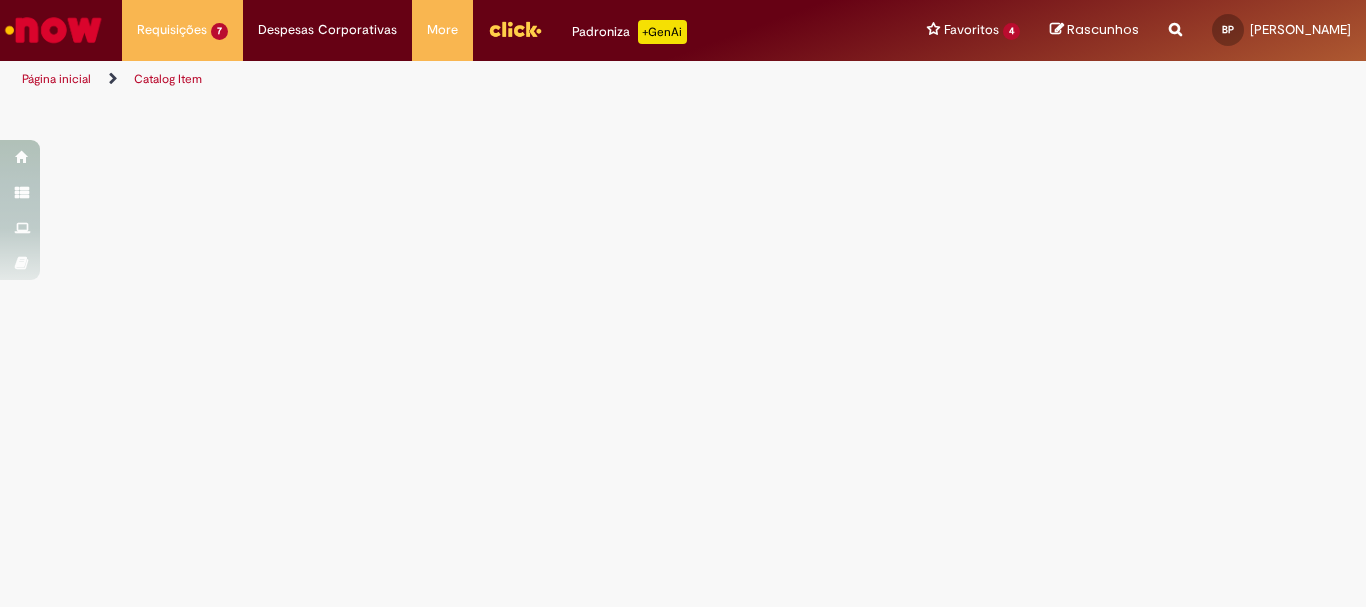 scroll, scrollTop: 0, scrollLeft: 0, axis: both 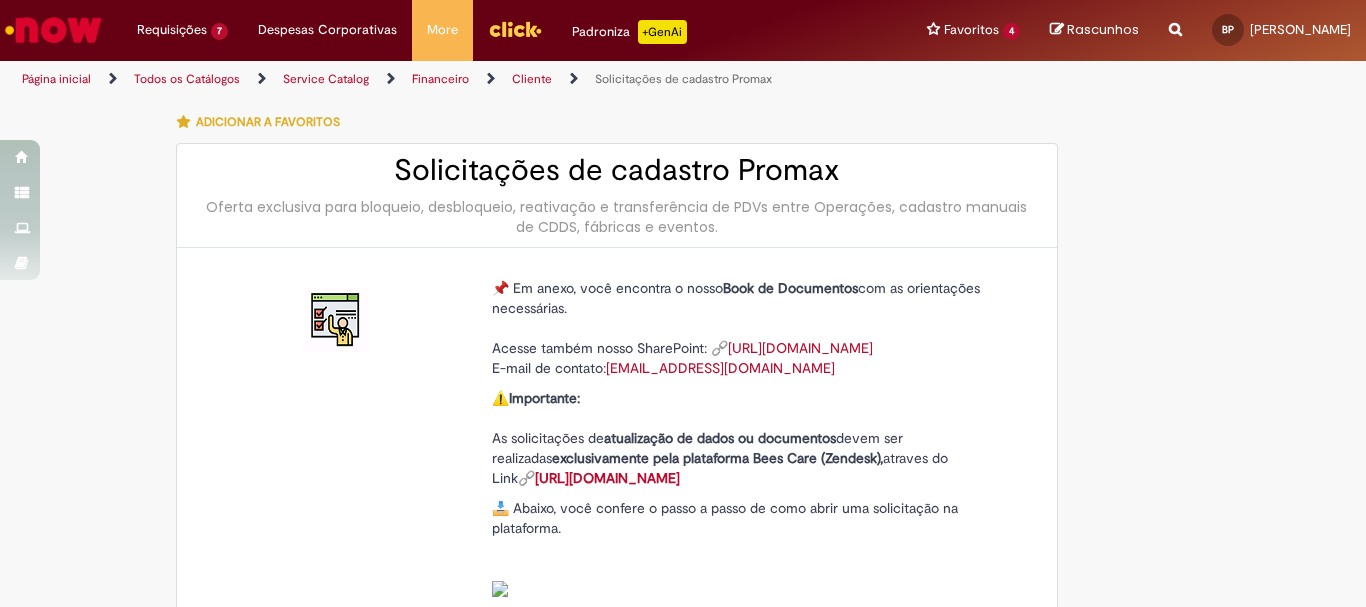type on "********" 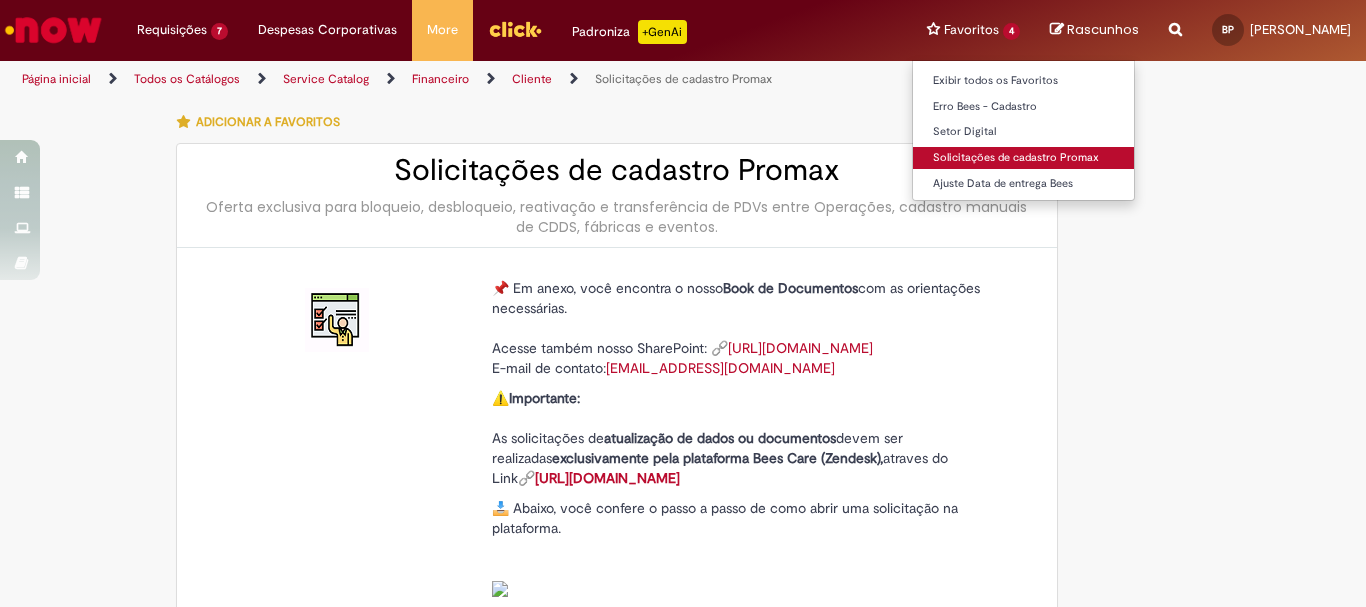 click on "Solicitações de cadastro Promax" at bounding box center (1023, 158) 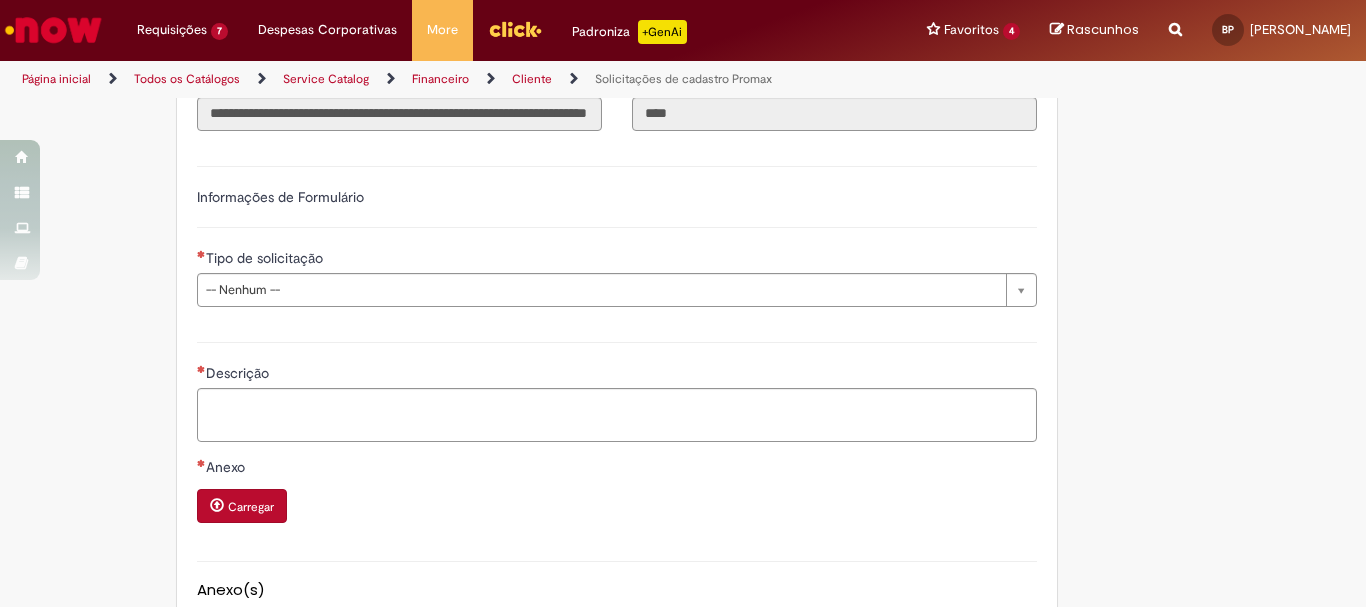scroll, scrollTop: 900, scrollLeft: 0, axis: vertical 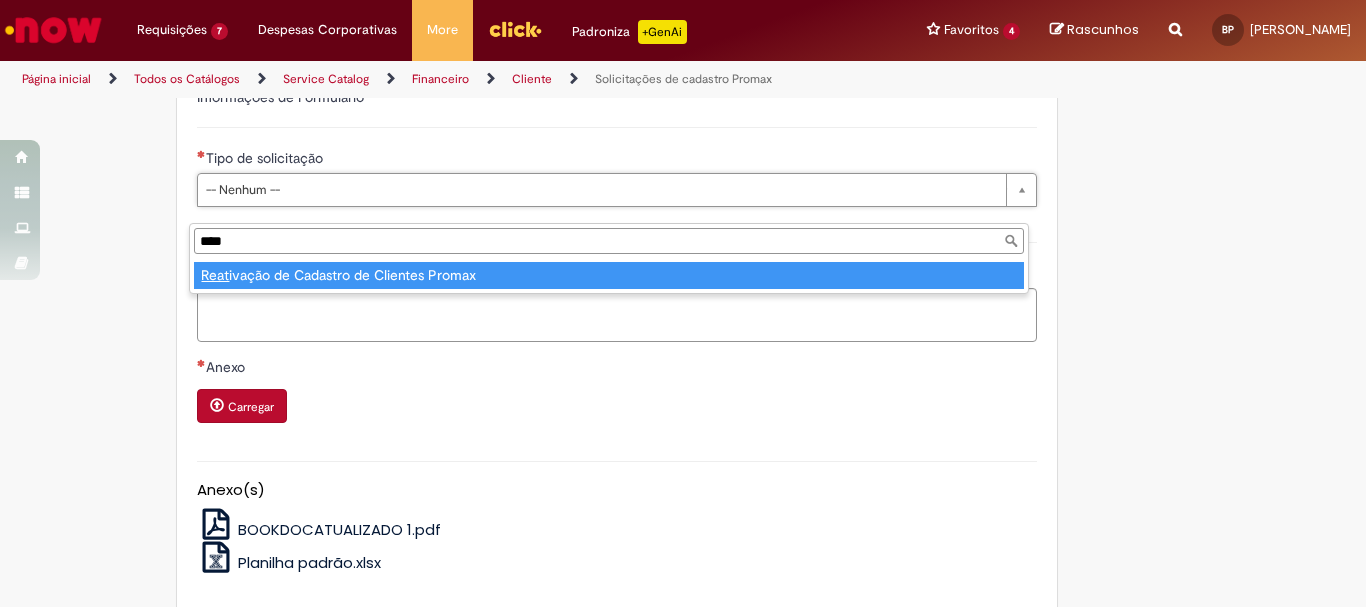 type on "****" 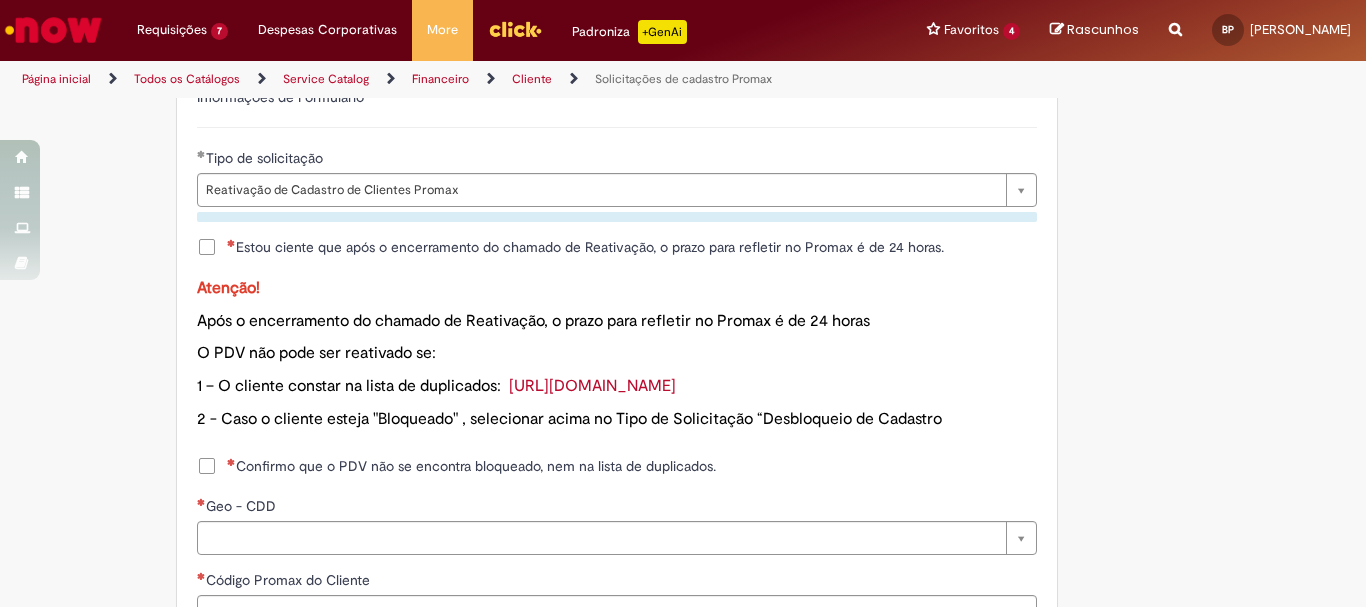 click on "Adicionar a Favoritos
Solicitações de cadastro Promax
Oferta exclusiva para bloqueio, desbloqueio, reativação e transferência de PDVs entre Operações, cadastro manuais de CDDS, fábricas e eventos.
📌 Em anexo, você encontra o nosso  Book de Documentos  com as orientações necessárias. Acesse também nosso SharePoint: 🔗  https://anheuserbuschinbev.sharepoint.com/sites/ComunicacaoOTC E-mail de contato:   customer_care_csc@AnheuserBuschInBev.onmicrosoft.com
⚠️  Importante: As solicitações de  atualização de dados ou documentos  devem ser realizadas  exclusivamente pela plataforma Bees Care (Zendesk),  atraves do Link 🔗  https://ab-inbevbr.zendesk.com
📥 Abaixo, você confere o passo a passo de como abrir uma solicitação na plataforma.
SAP Interim Country Code ** Favorecido" at bounding box center [585, 320] 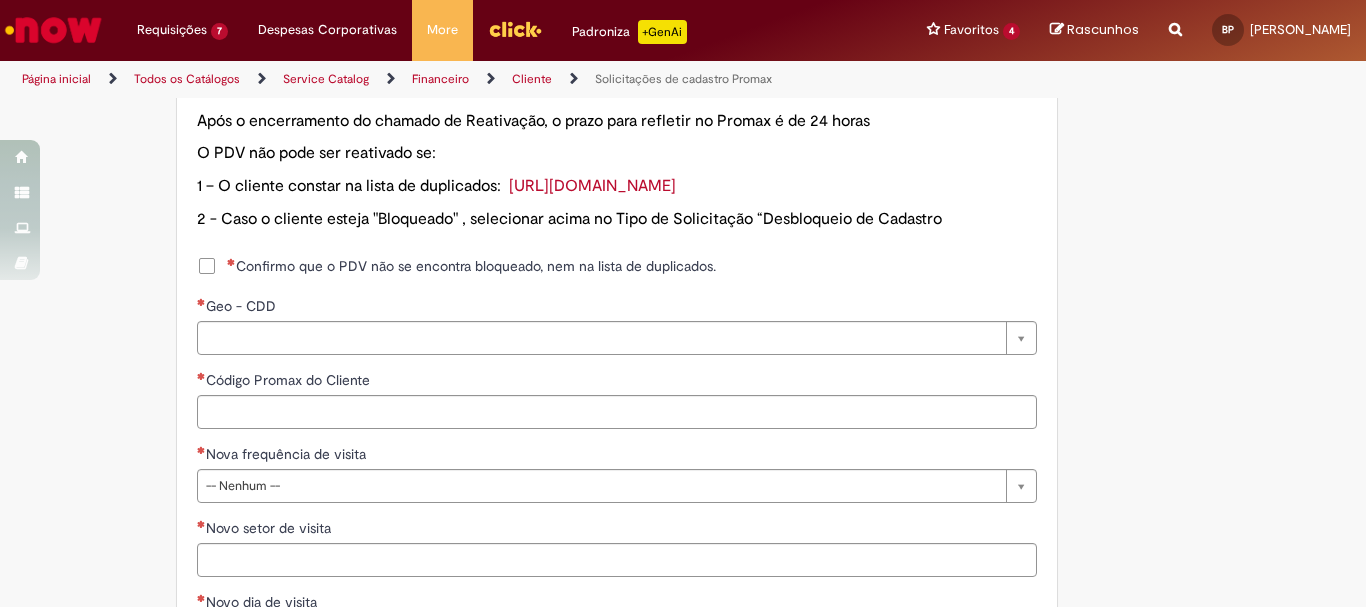 scroll, scrollTop: 1200, scrollLeft: 0, axis: vertical 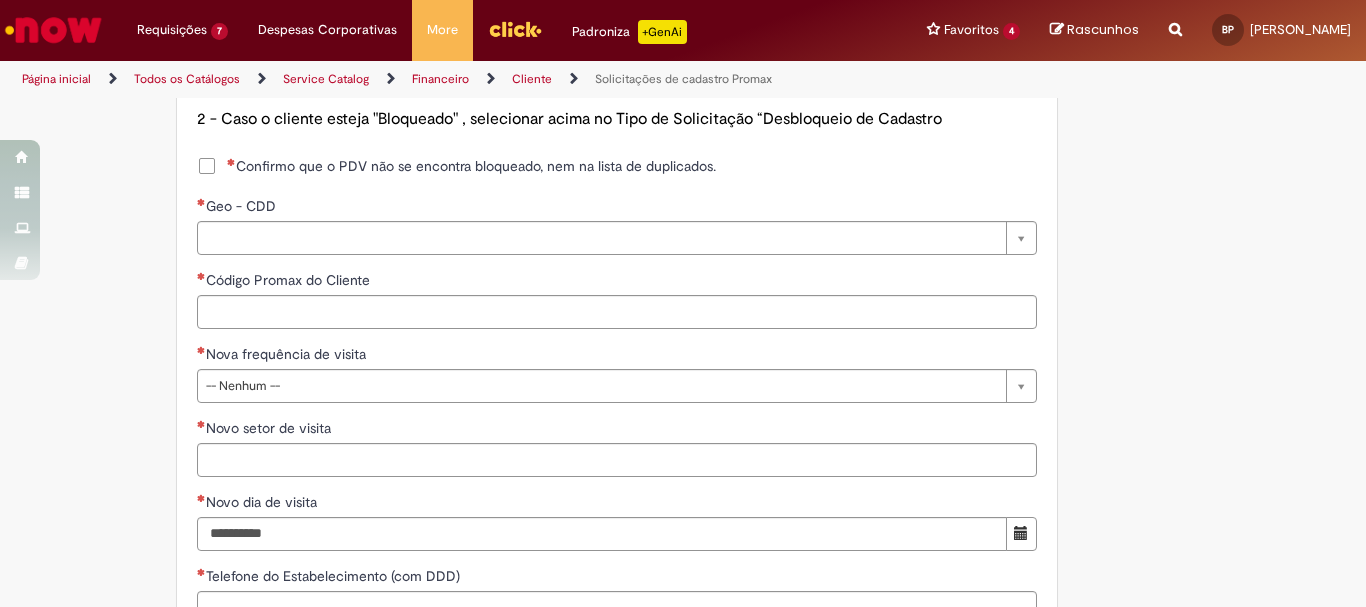 click on "Confirmo que o PDV não se encontra bloqueado, nem na lista de duplicados." at bounding box center (456, 166) 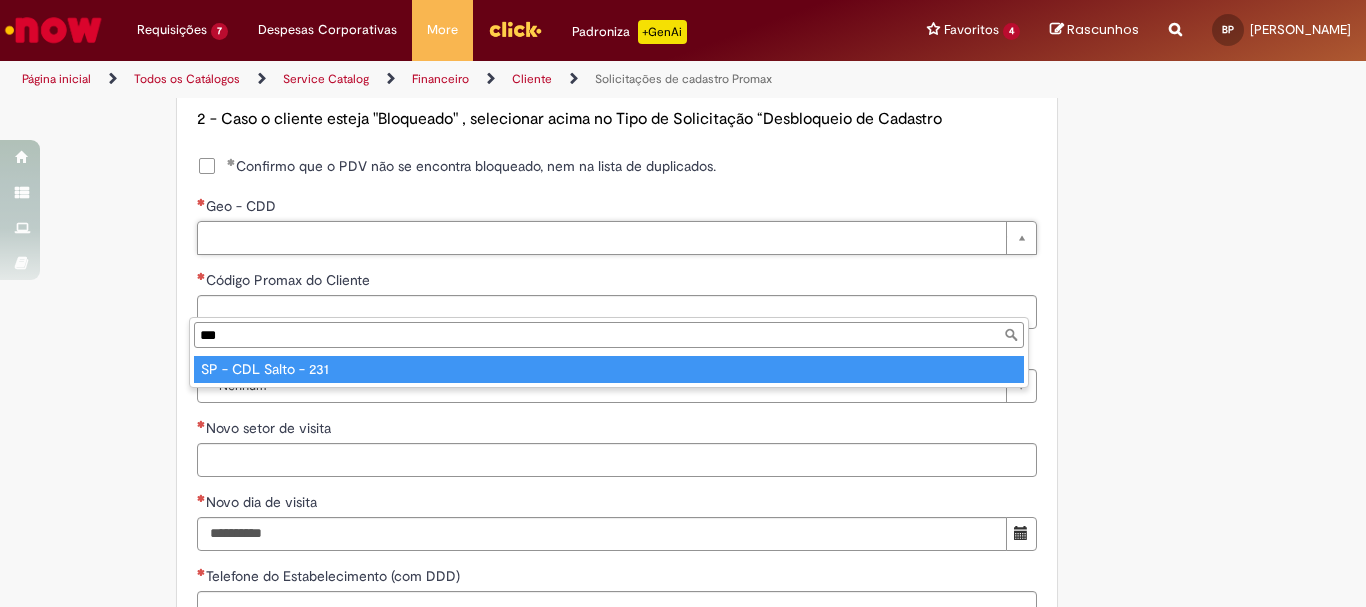 type on "***" 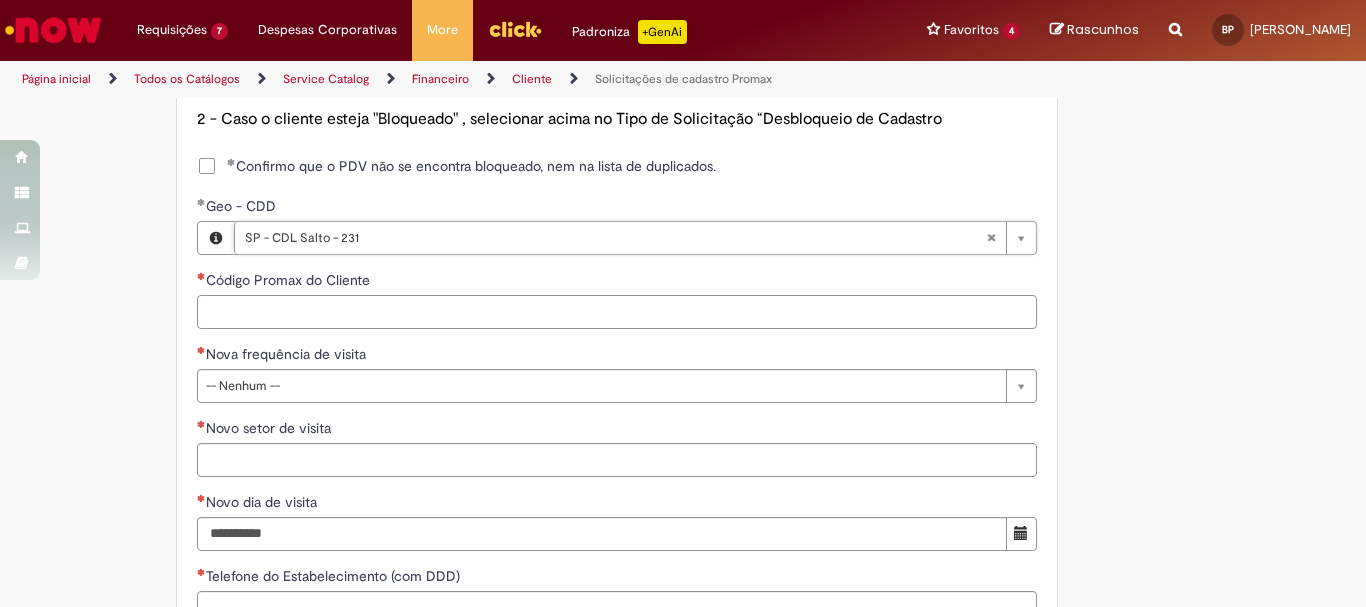 click on "Código Promax do Cliente" at bounding box center (617, 312) 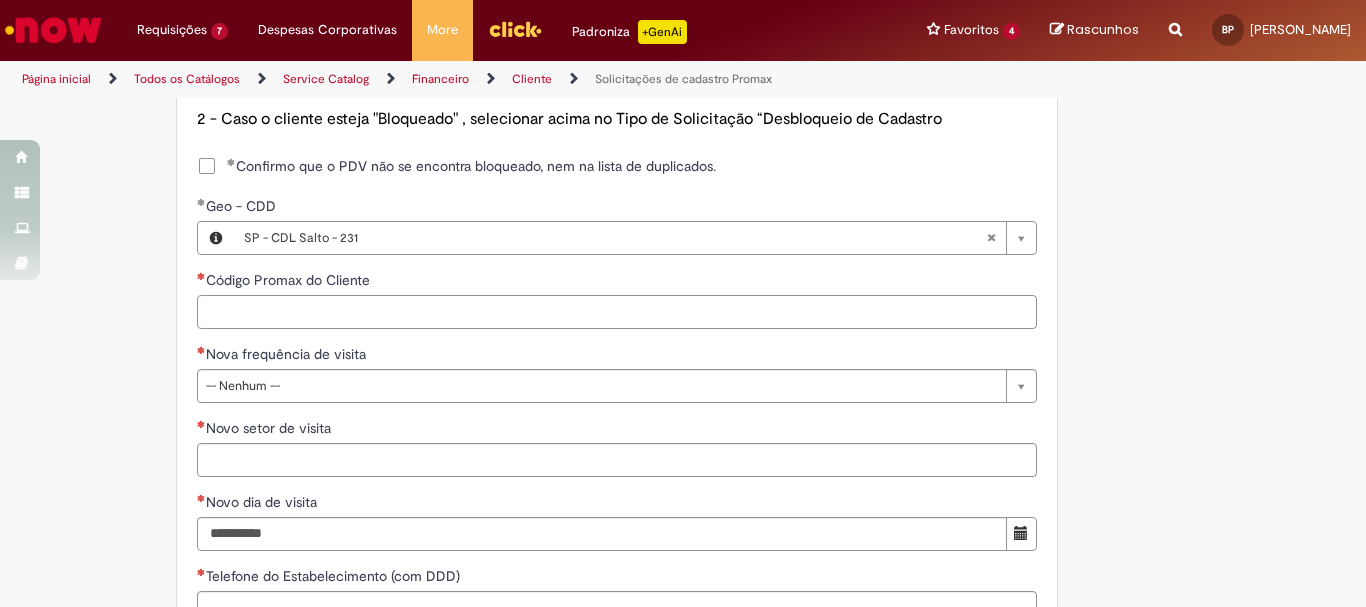 paste on "*****" 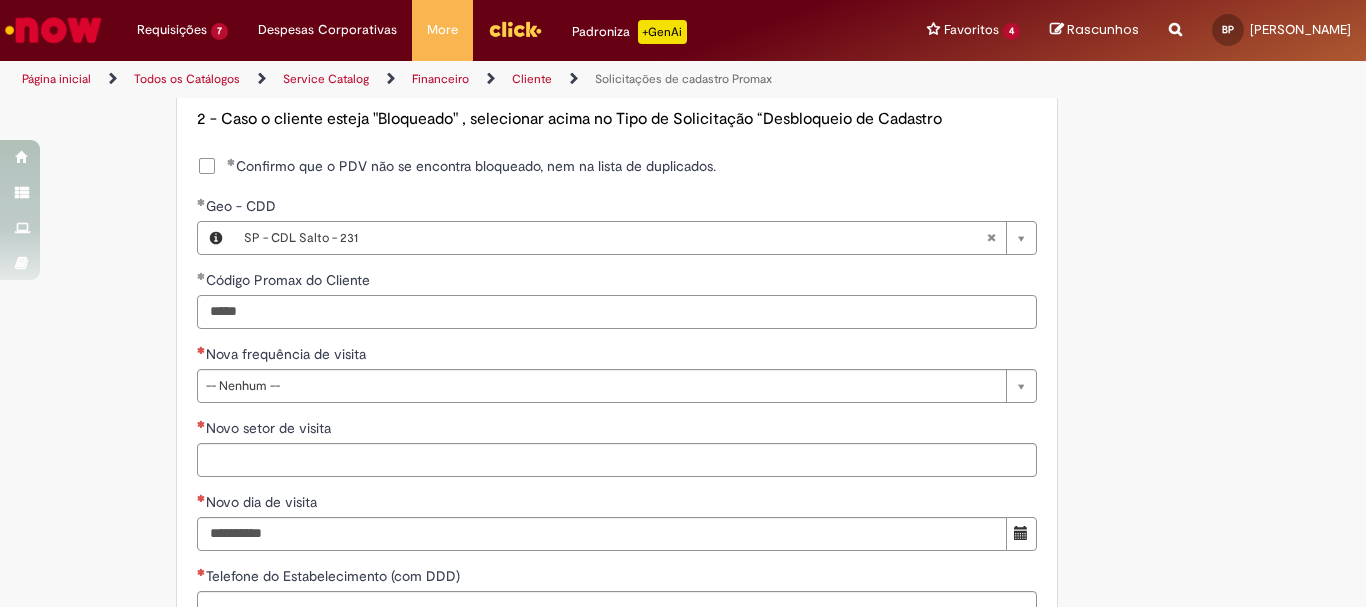 type on "*****" 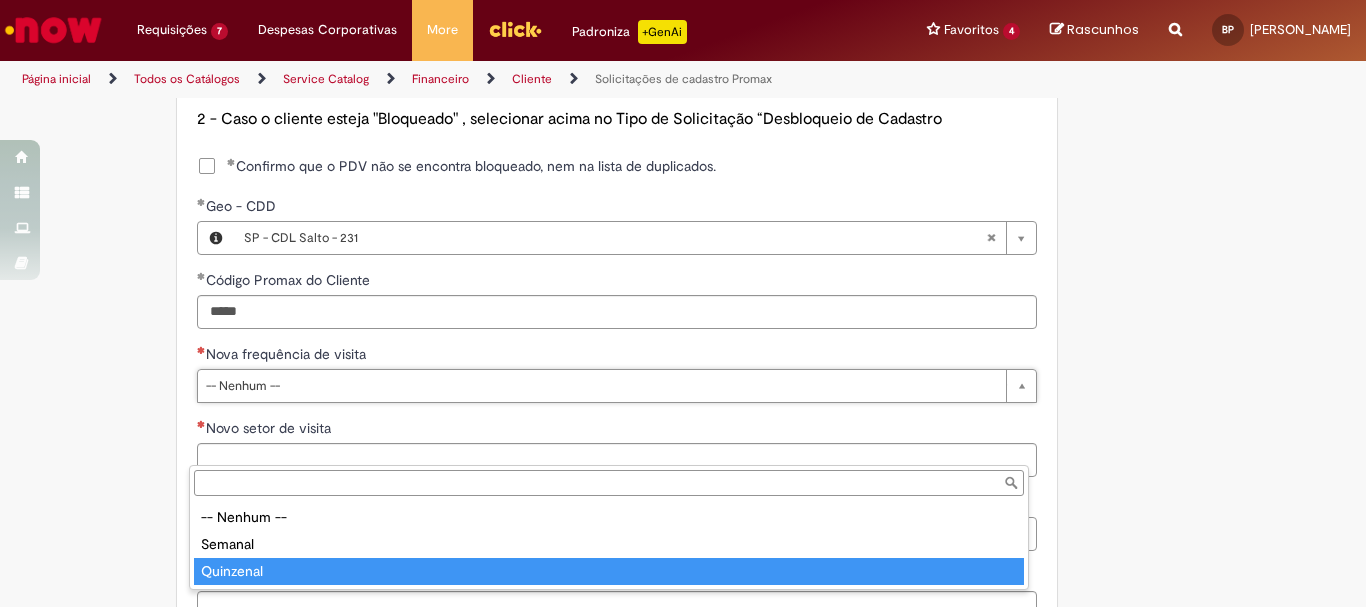 type on "*********" 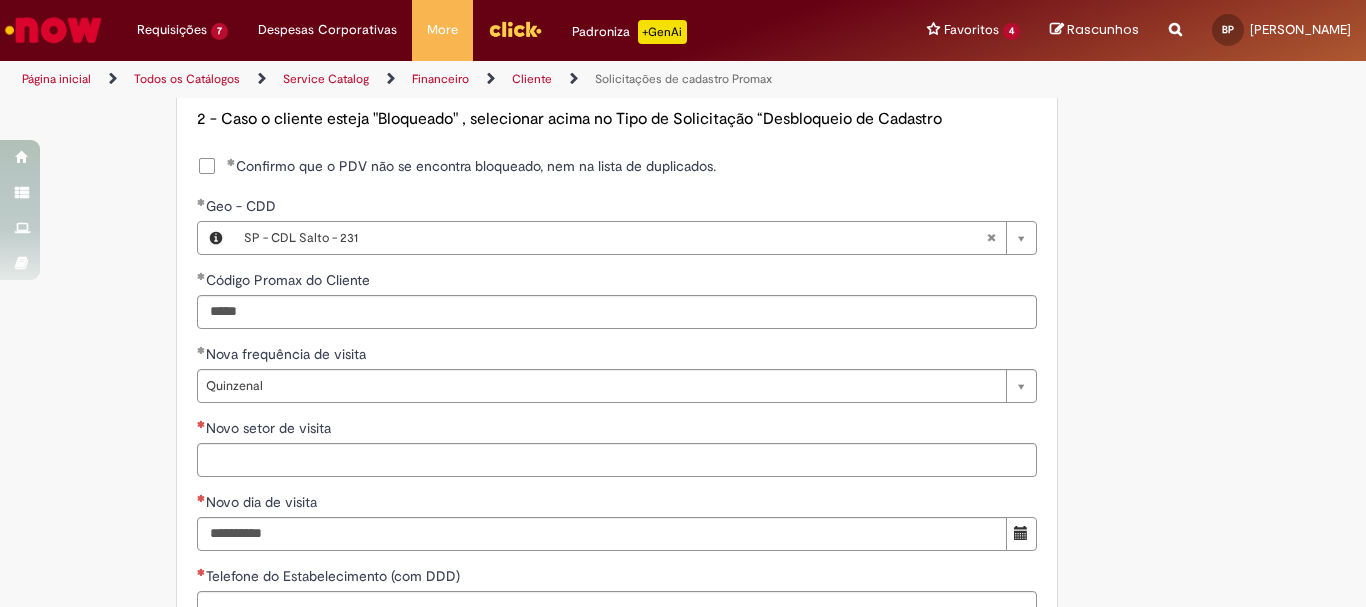 click on "Adicionar a Favoritos
Solicitações de cadastro Promax
Oferta exclusiva para bloqueio, desbloqueio, reativação e transferência de PDVs entre Operações, cadastro manuais de CDDS, fábricas e eventos.
📌 Em anexo, você encontra o nosso  Book de Documentos  com as orientações necessárias. Acesse também nosso SharePoint: 🔗  https://anheuserbuschinbev.sharepoint.com/sites/ComunicacaoOTC E-mail de contato:   customer_care_csc@AnheuserBuschInBev.onmicrosoft.com
⚠️  Importante: As solicitações de  atualização de dados ou documentos  devem ser realizadas  exclusivamente pela plataforma Bees Care (Zendesk),  atraves do Link 🔗  https://ab-inbevbr.zendesk.com
📥 Abaixo, você confere o passo a passo de como abrir uma solicitação na plataforma.
SAP Interim Country Code ** Favorecido" at bounding box center (585, 20) 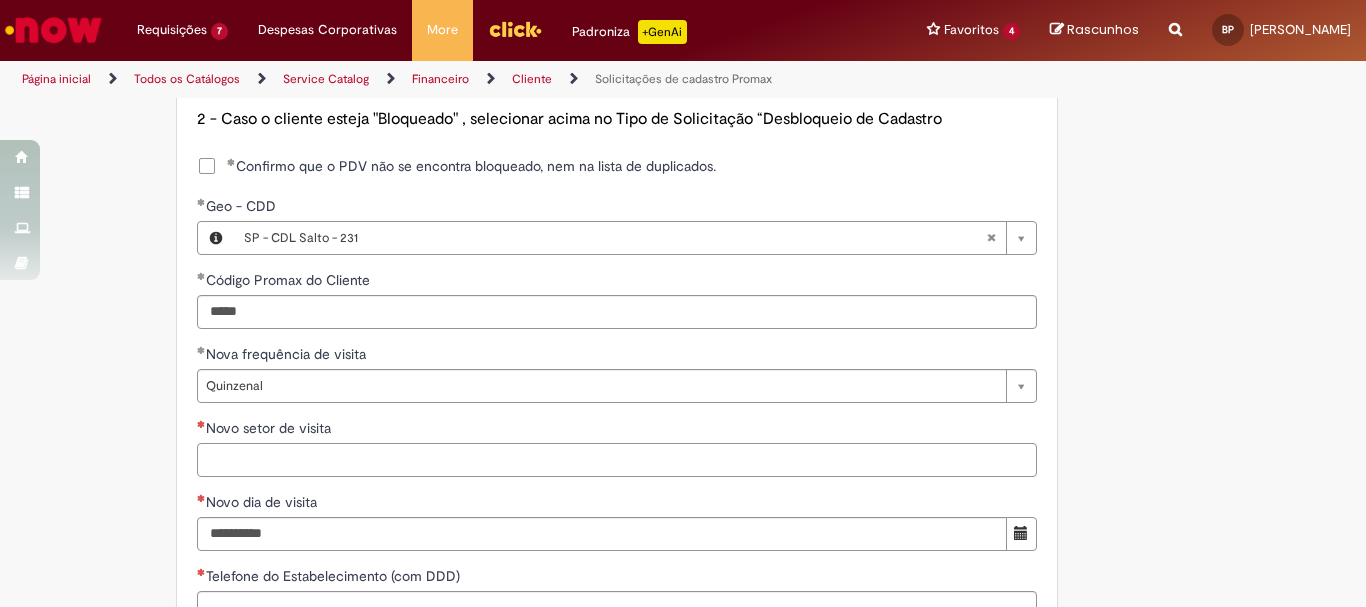click on "Novo setor de visita" at bounding box center [617, 460] 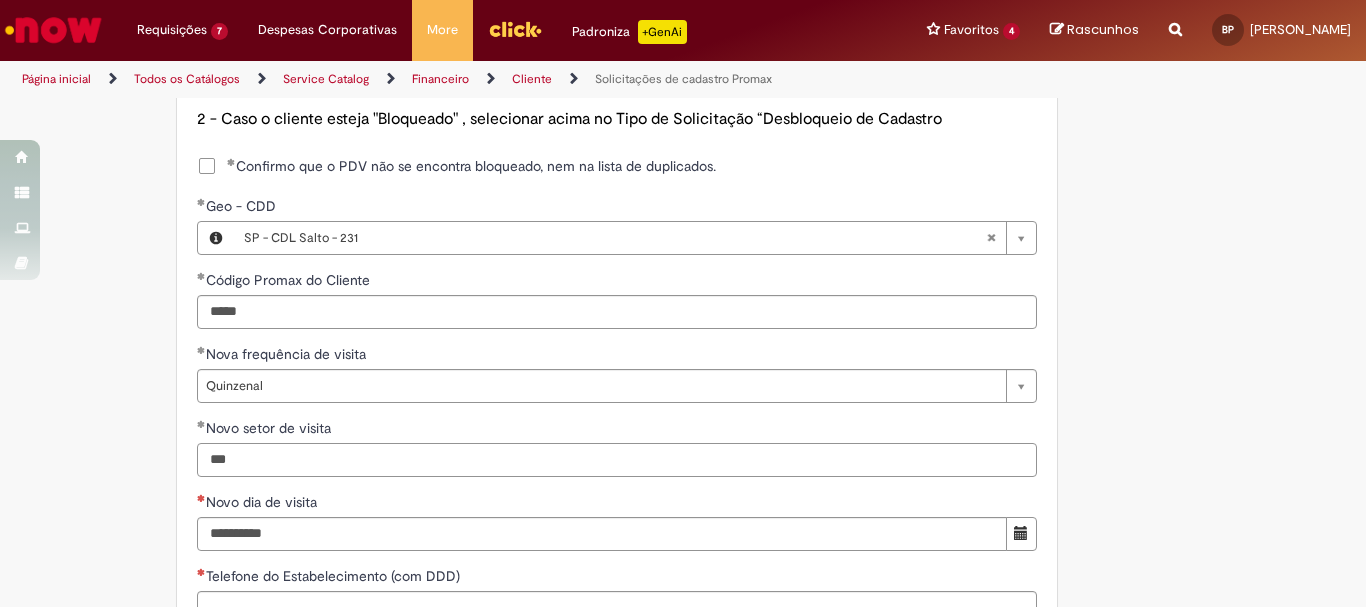 type on "***" 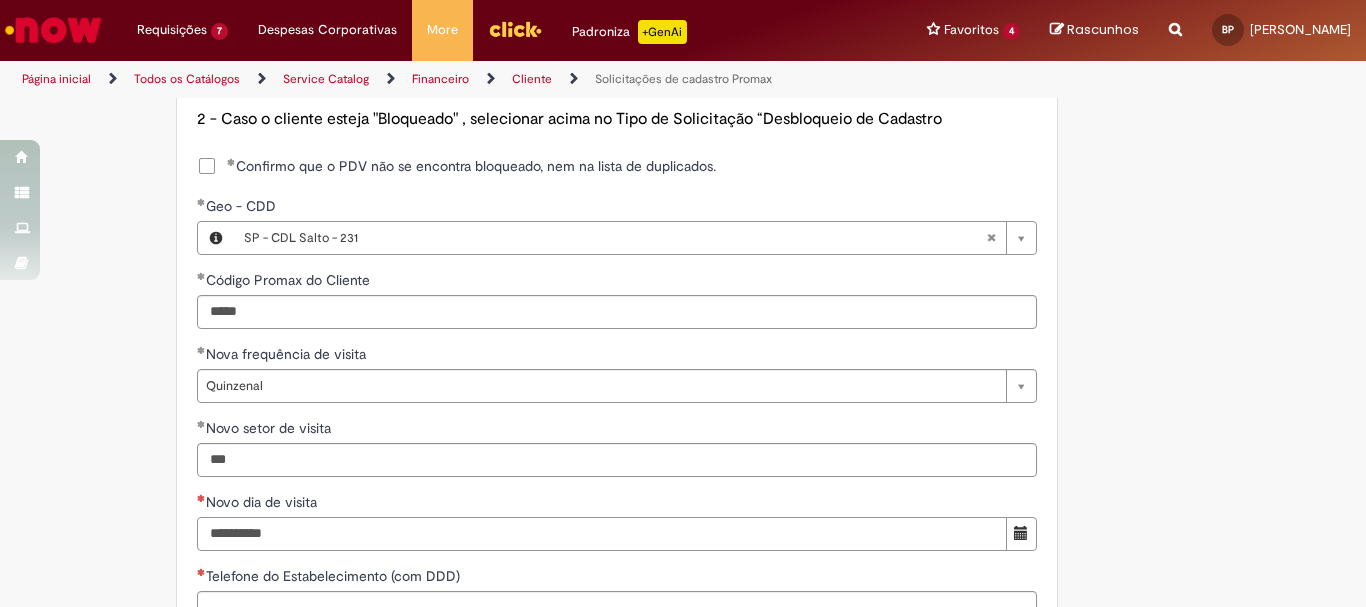 scroll, scrollTop: 1210, scrollLeft: 0, axis: vertical 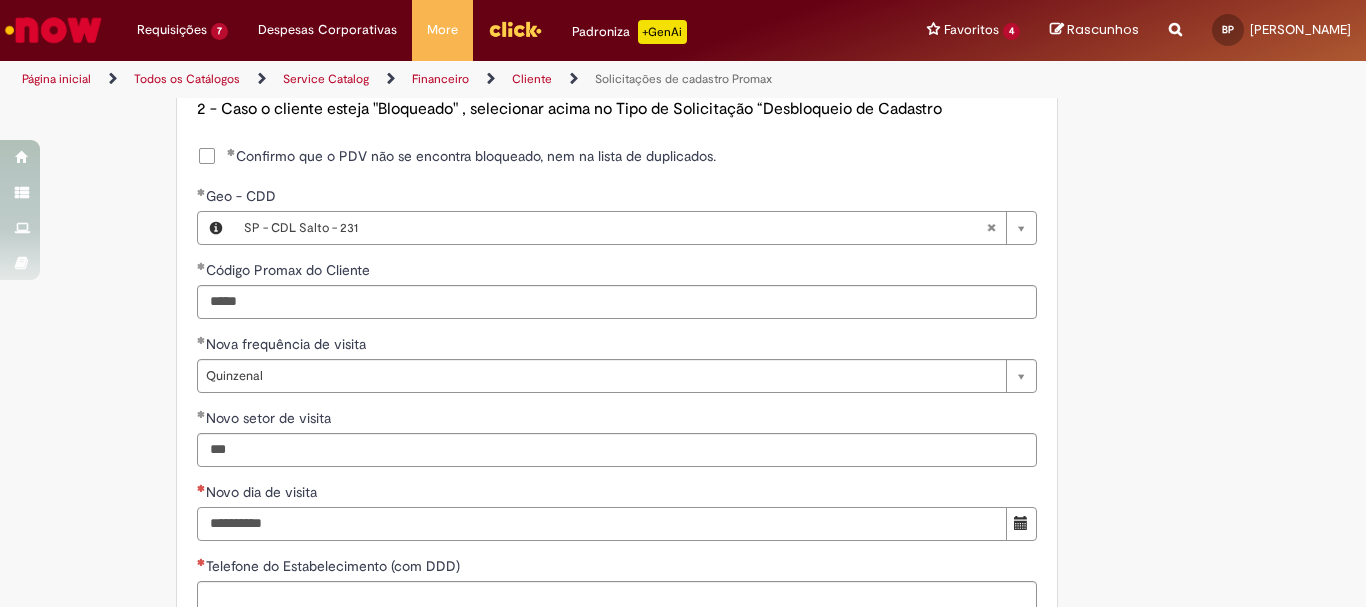 type on "**********" 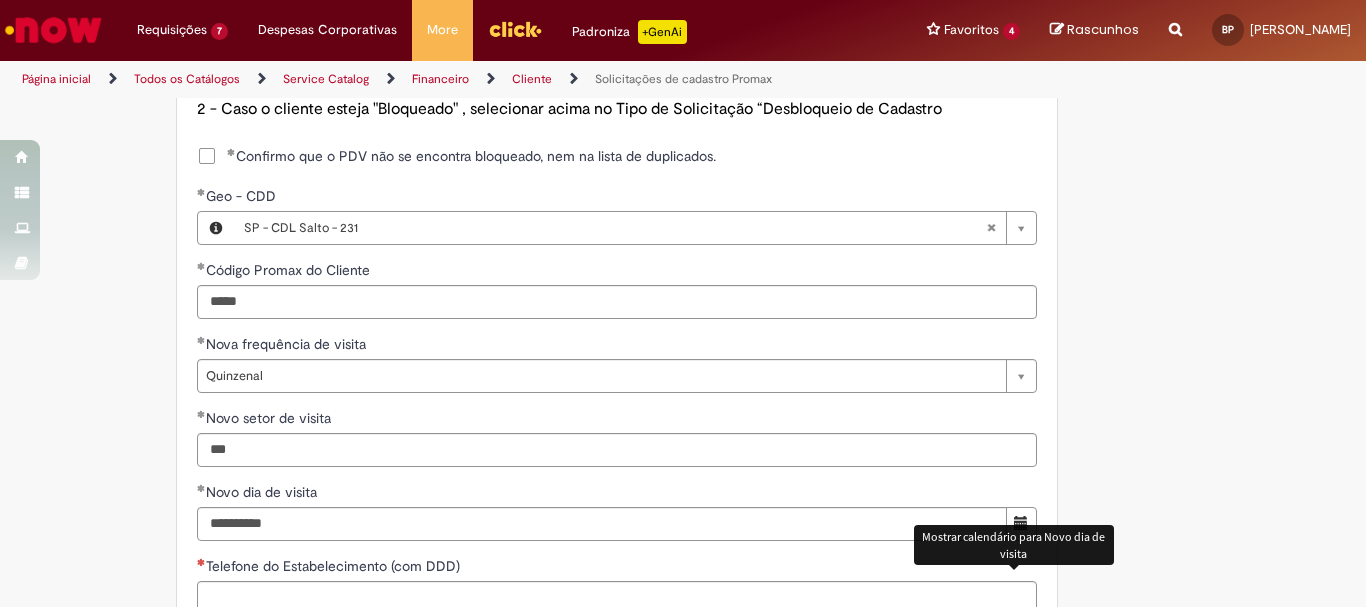 type 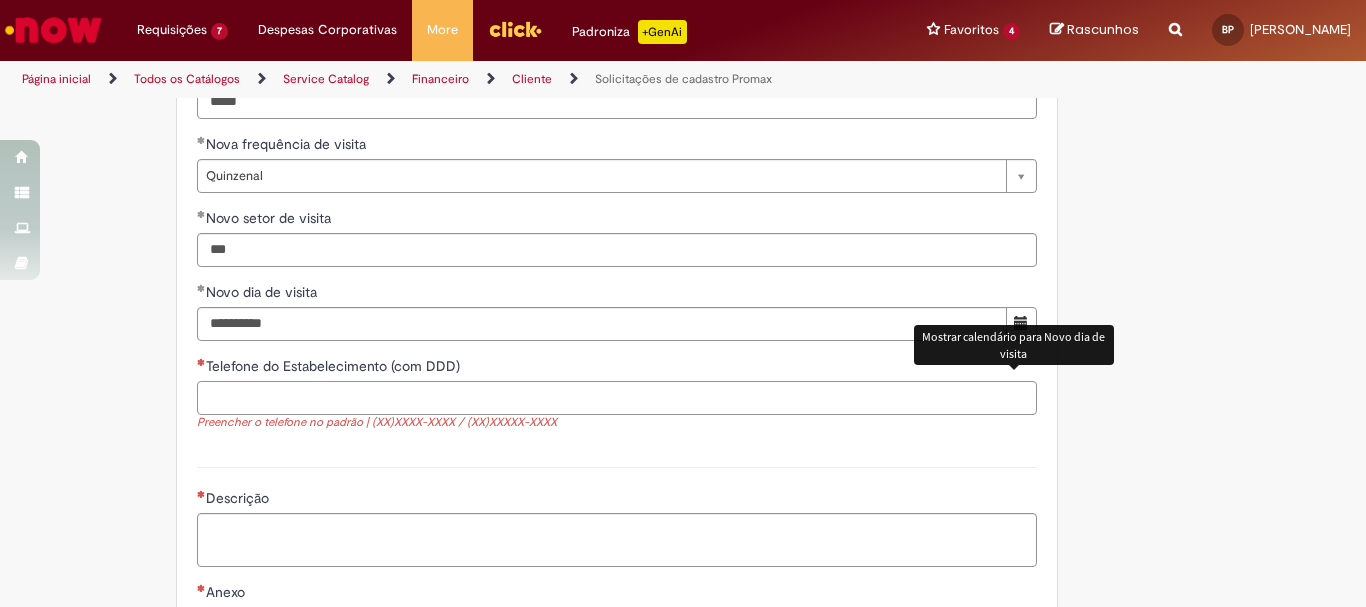 click on "Telefone do Estabelecimento (com DDD)" at bounding box center [617, 398] 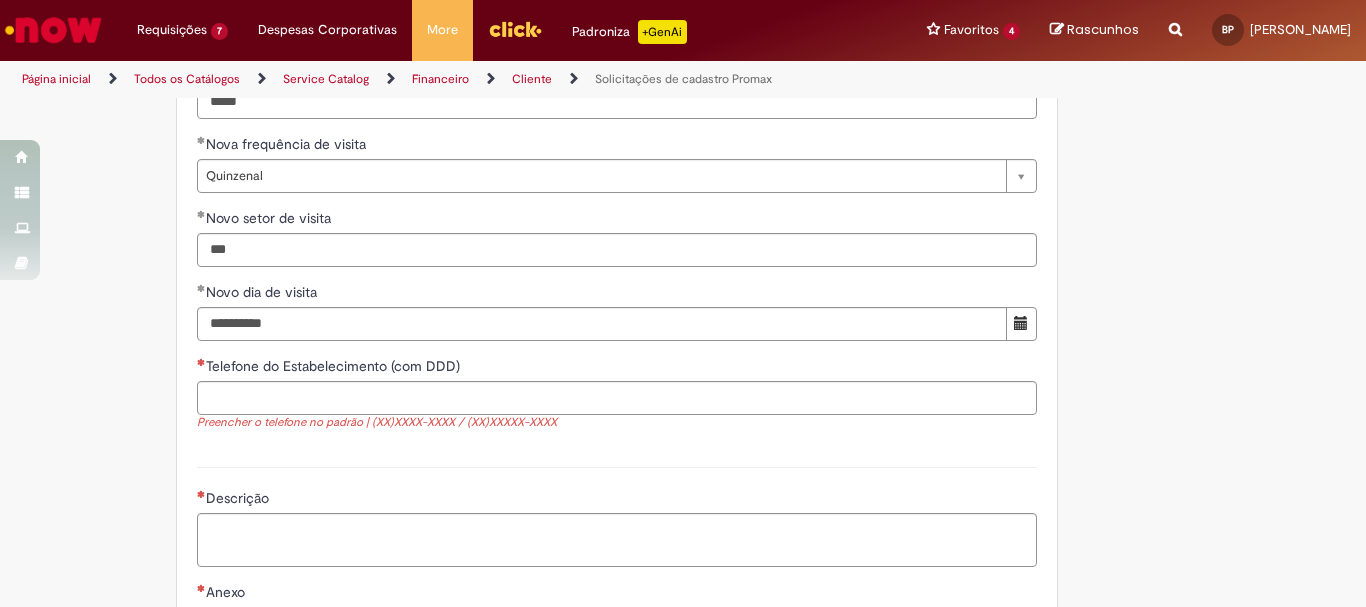 click on "*****" at bounding box center (617, 102) 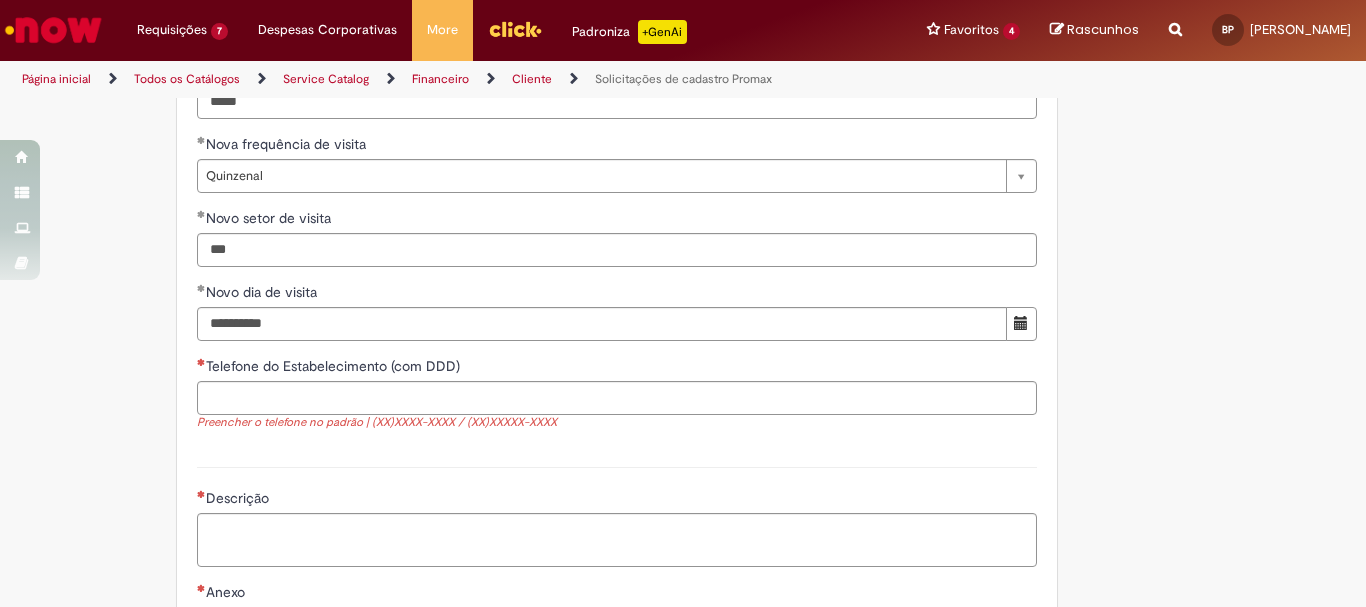 drag, startPoint x: 1137, startPoint y: 521, endPoint x: 983, endPoint y: 490, distance: 157.08914 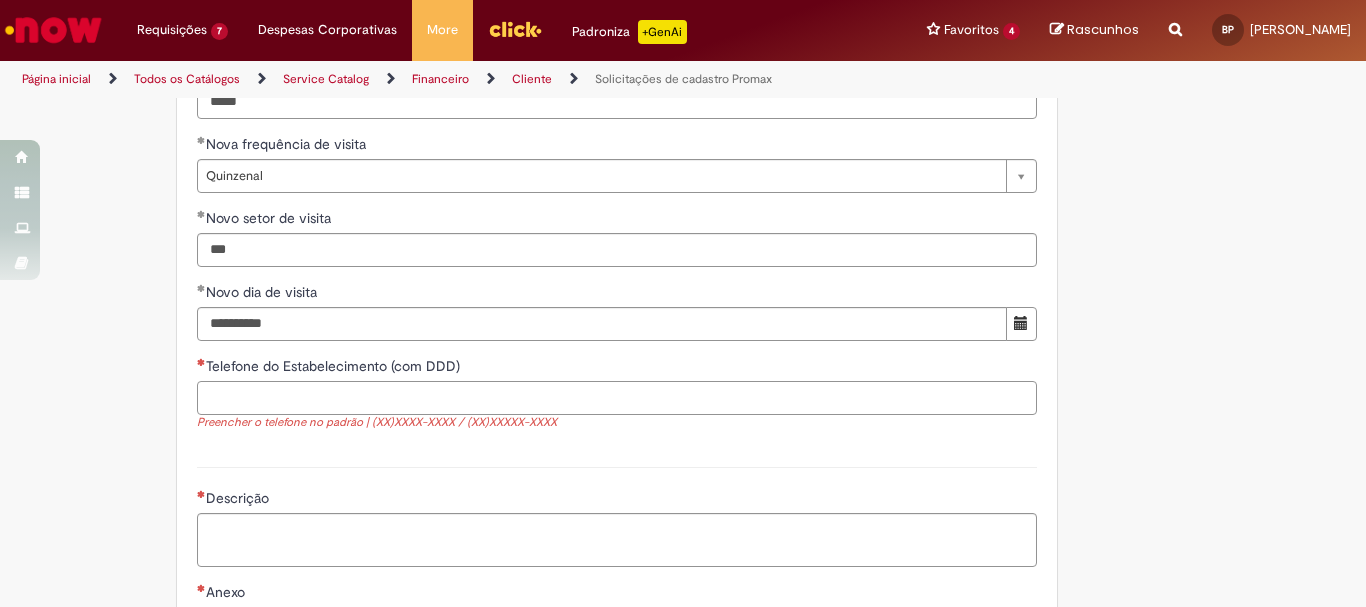 click on "Telefone do Estabelecimento (com DDD)" at bounding box center [617, 398] 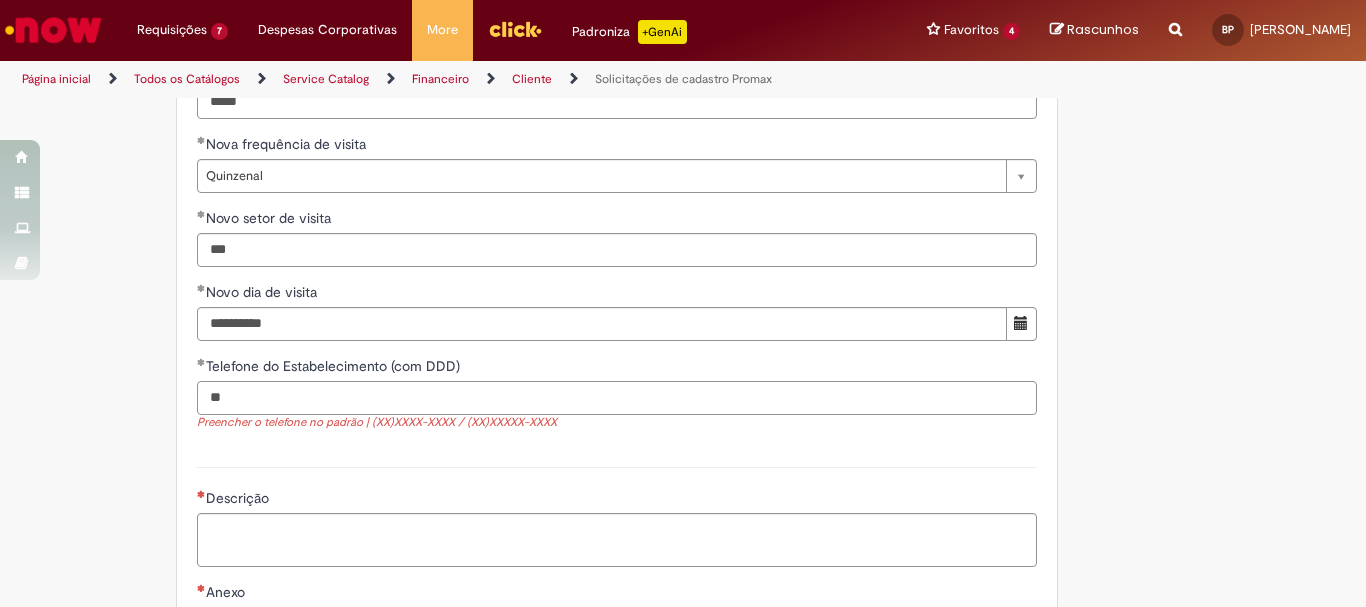 paste on "**********" 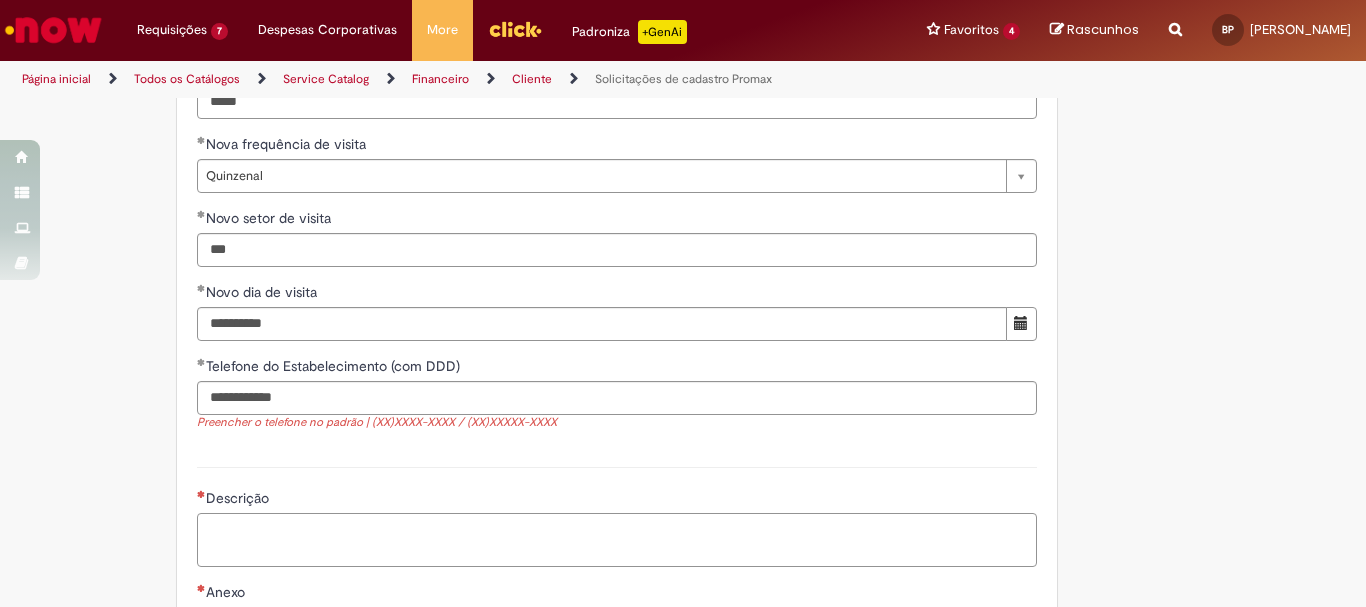 type on "**********" 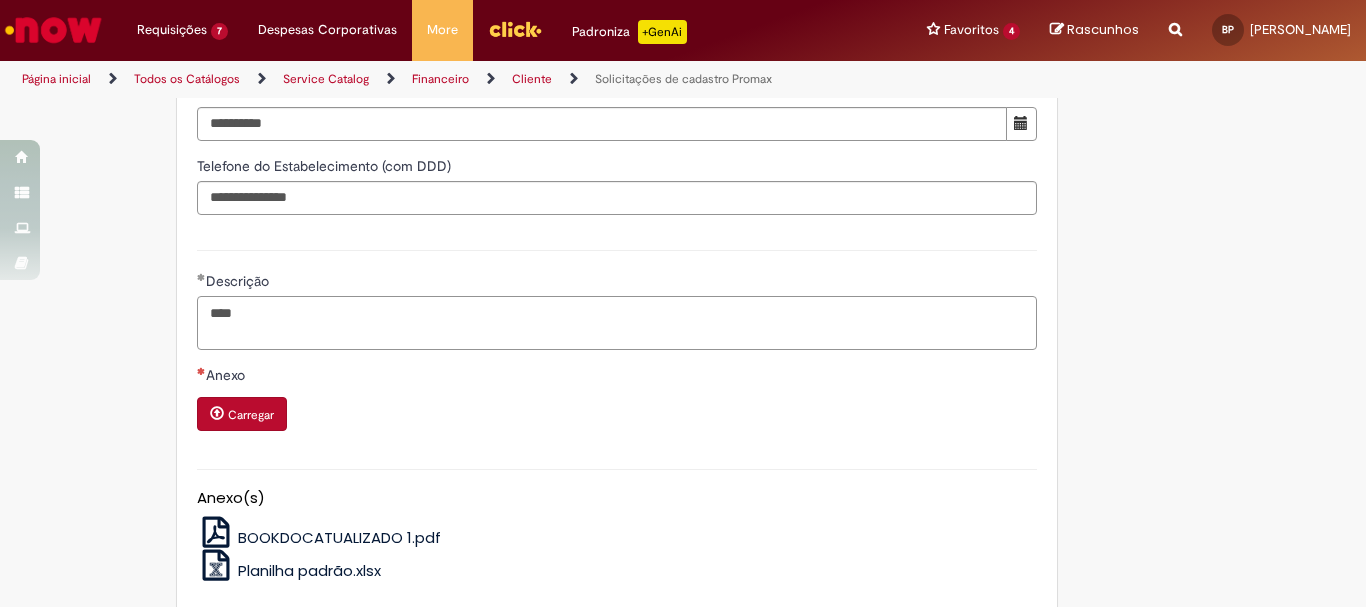 scroll, scrollTop: 1710, scrollLeft: 0, axis: vertical 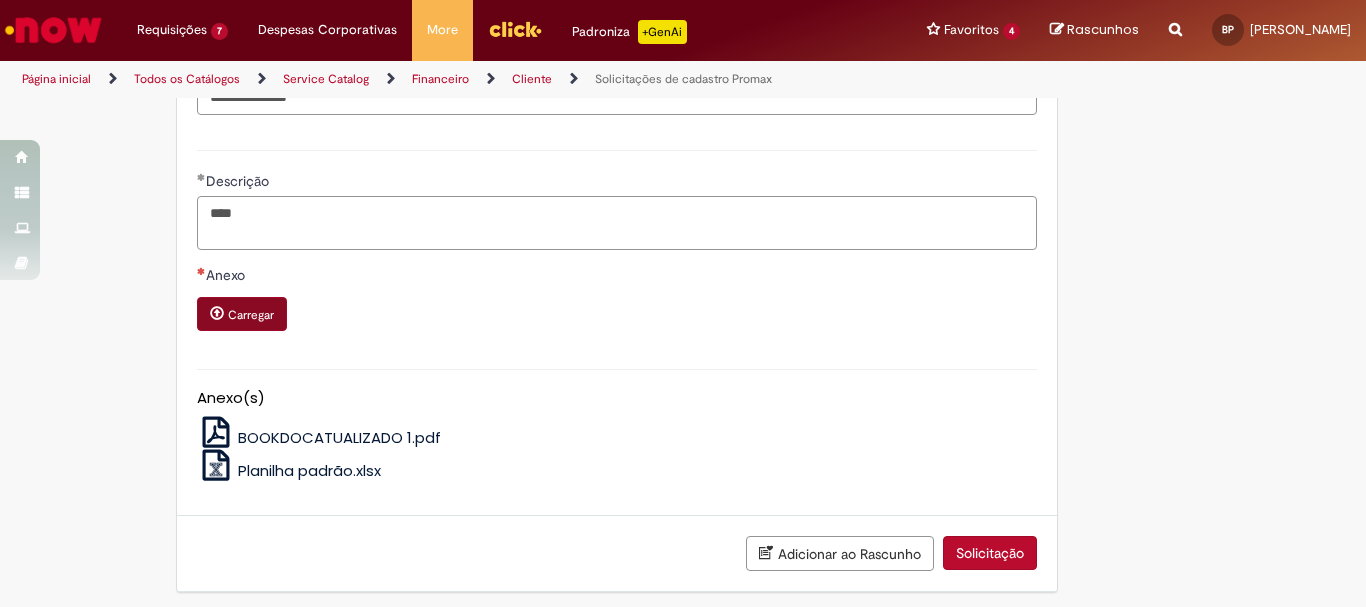 type on "****" 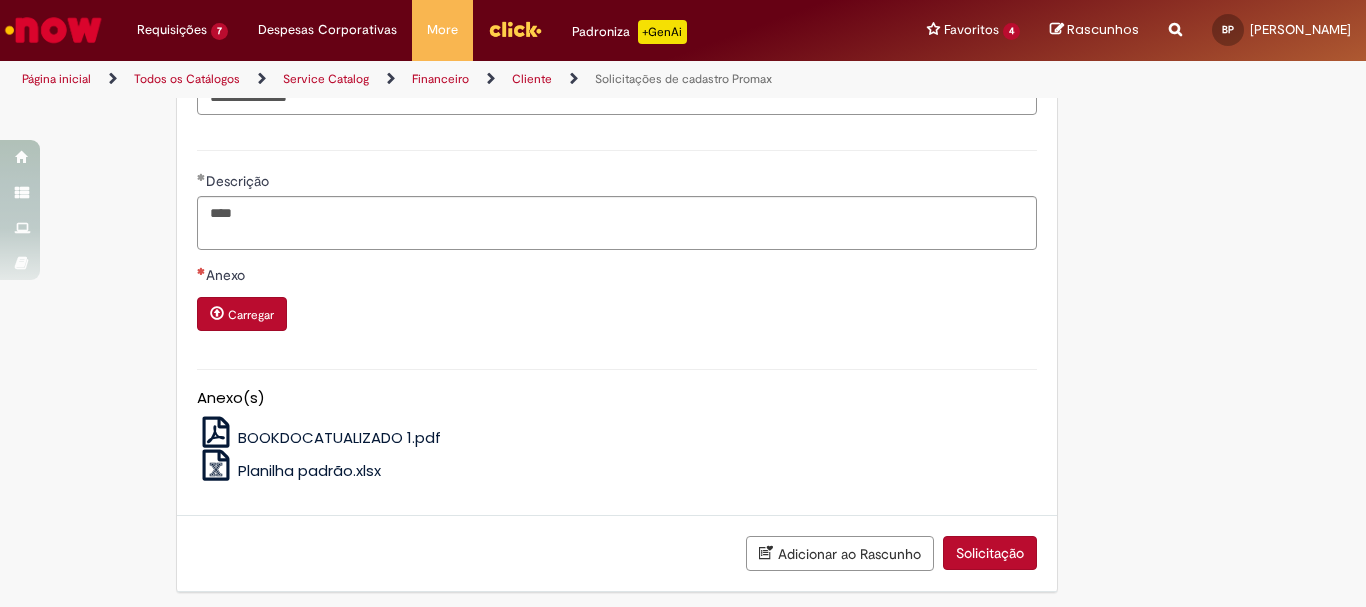 click on "Carregar" at bounding box center (251, 315) 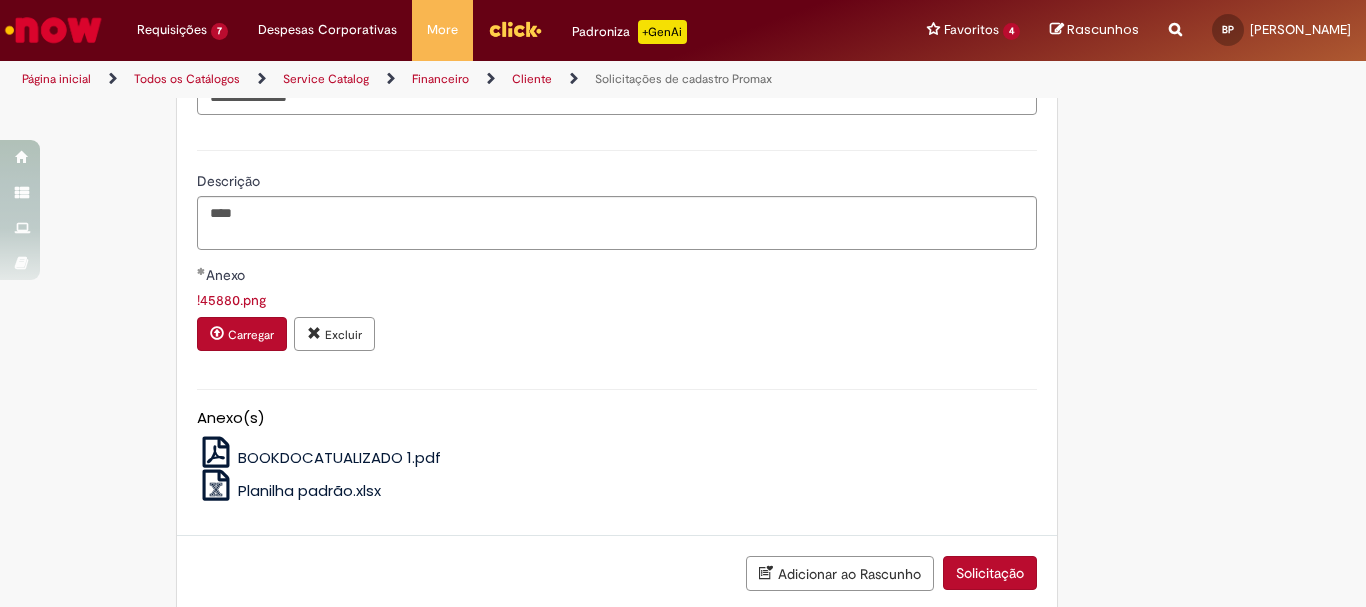 scroll, scrollTop: 1804, scrollLeft: 0, axis: vertical 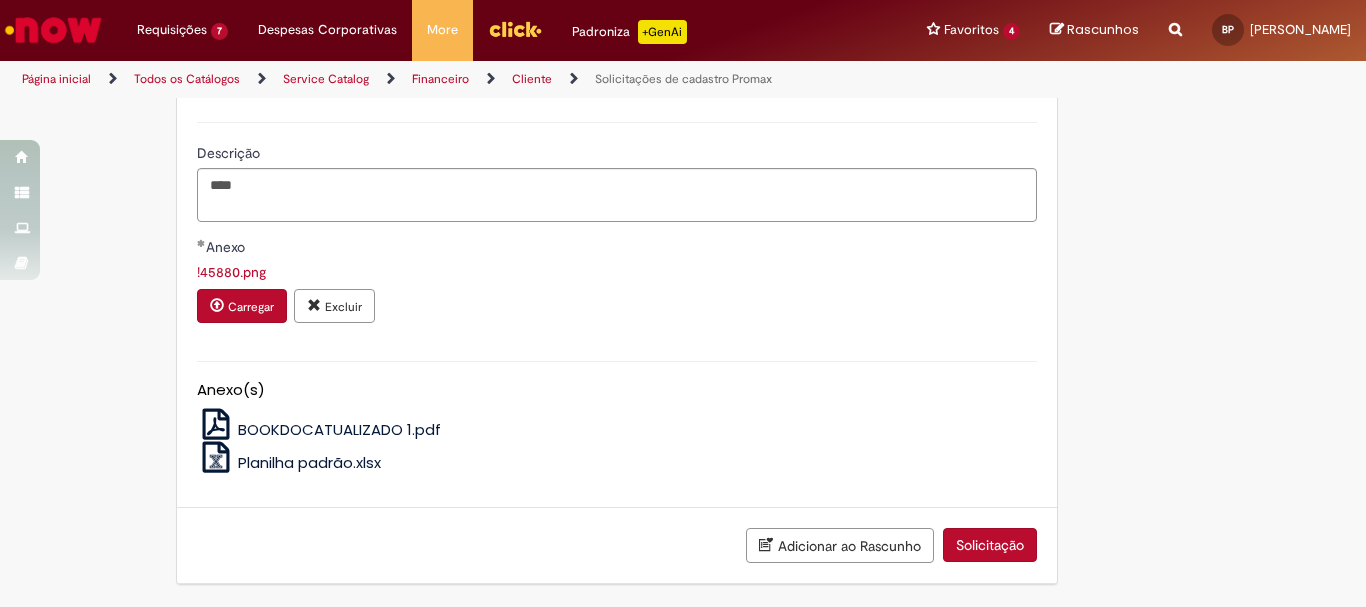 click on "Solicitação" at bounding box center (990, 545) 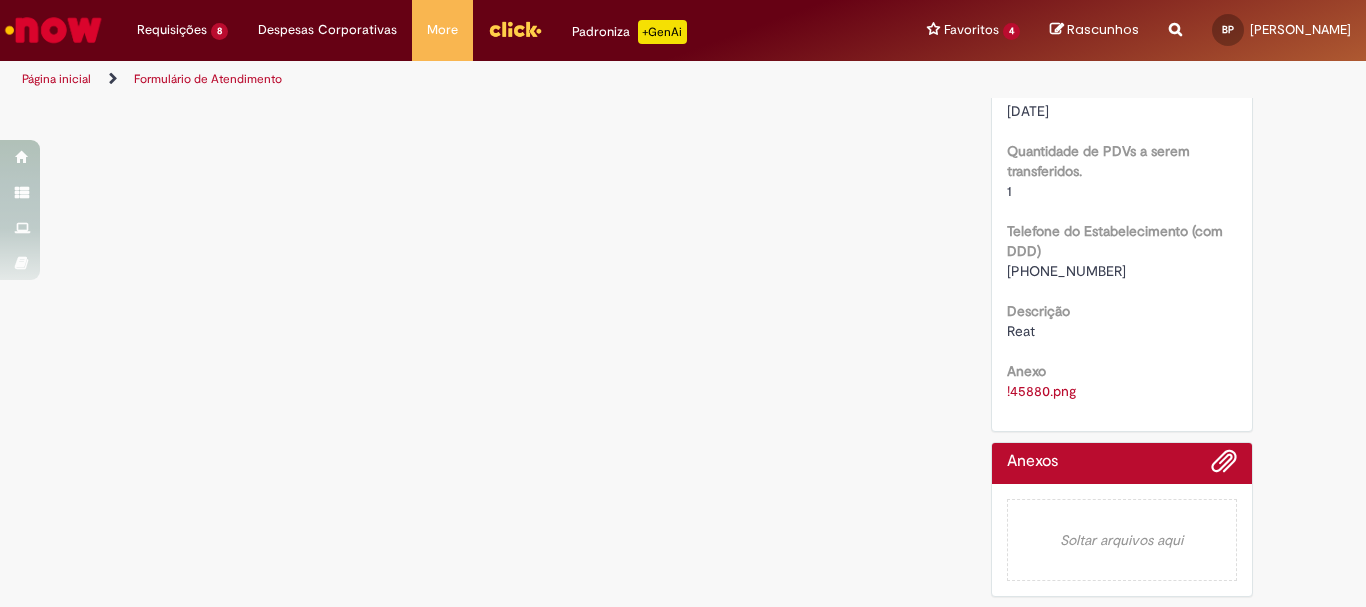 scroll, scrollTop: 0, scrollLeft: 0, axis: both 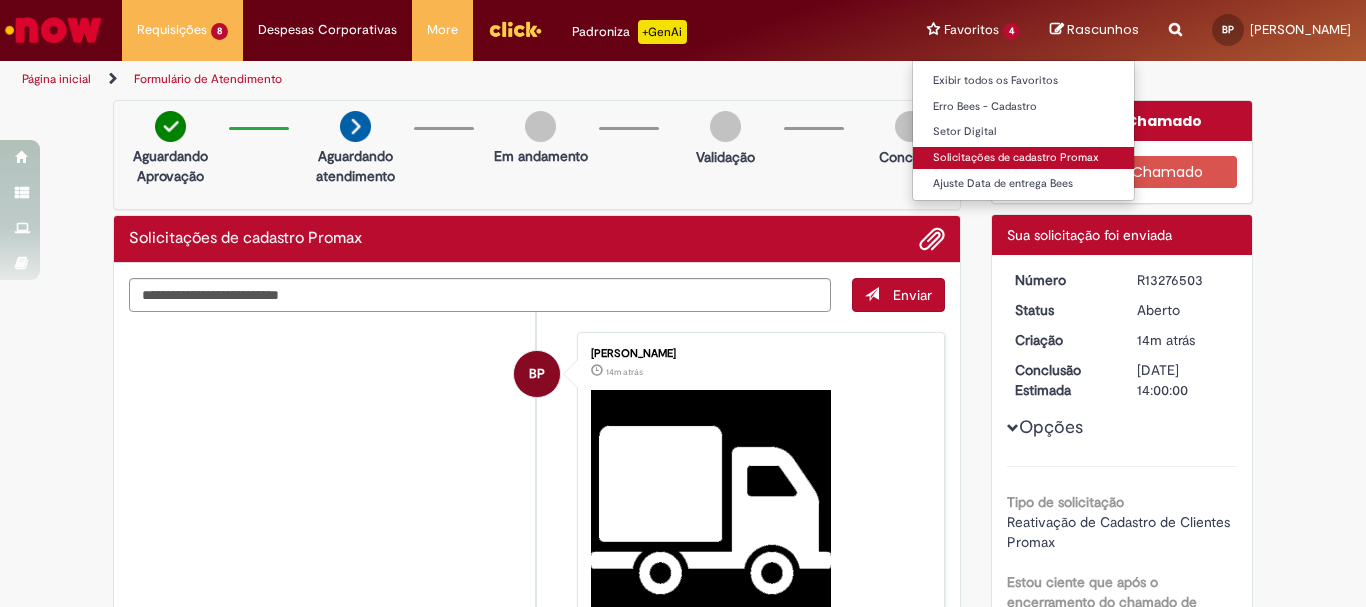 click on "Solicitações de cadastro Promax" at bounding box center (1023, 158) 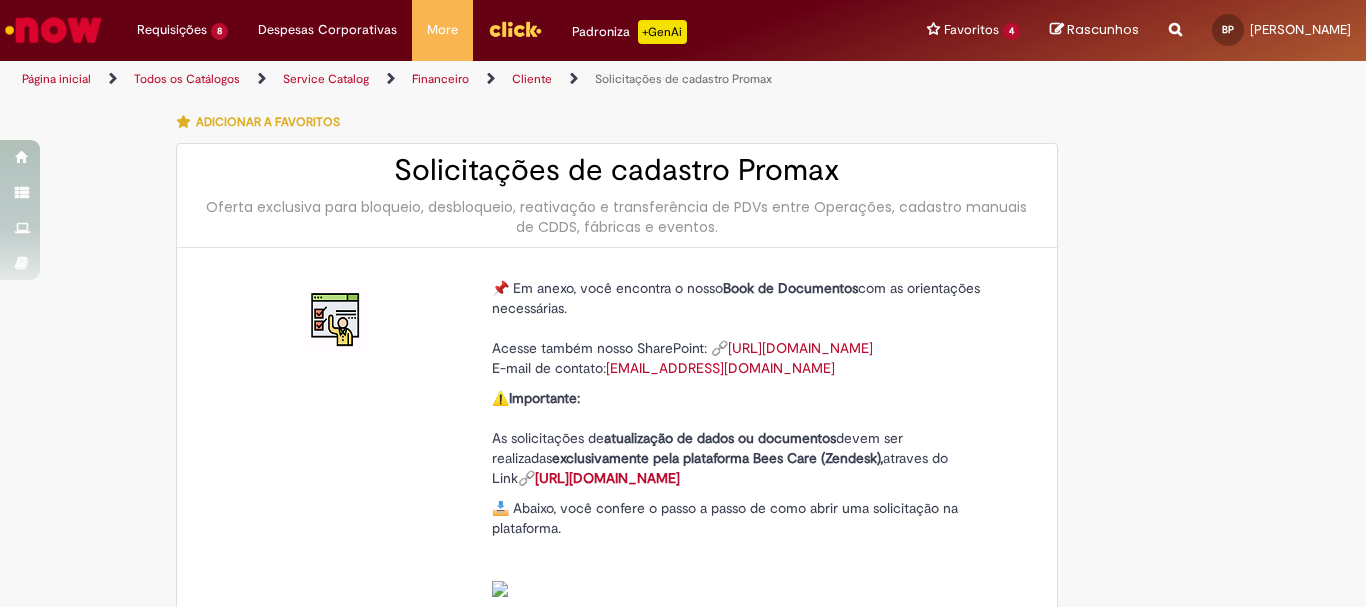 type on "********" 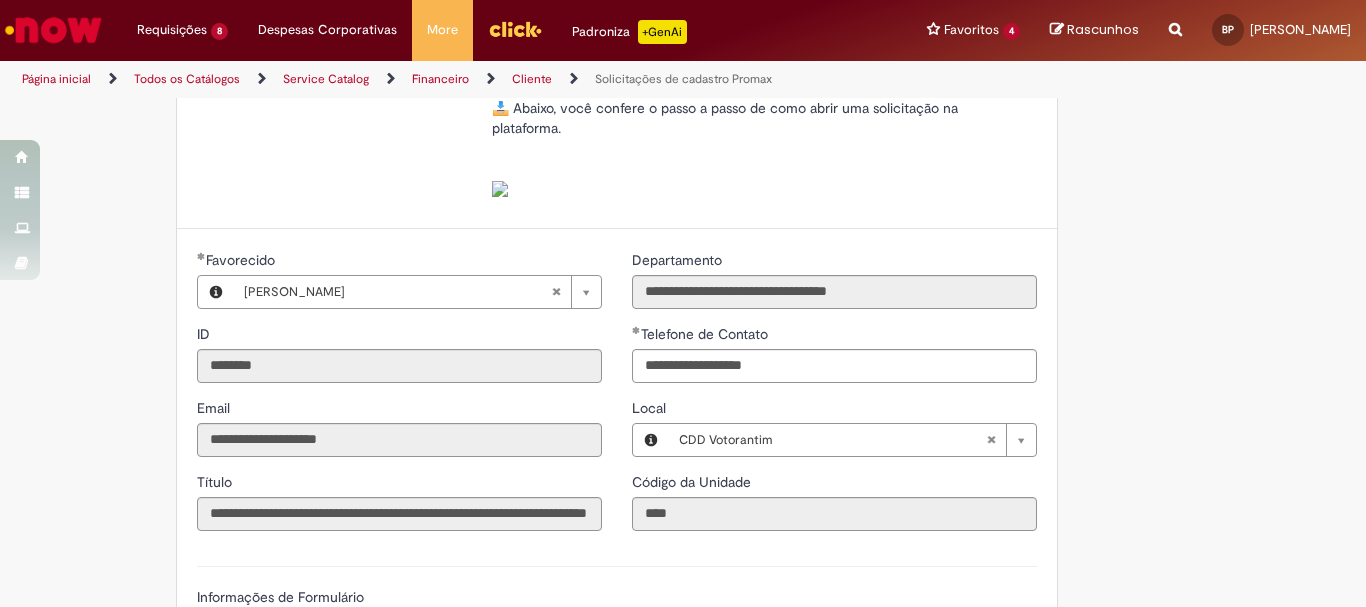 scroll, scrollTop: 700, scrollLeft: 0, axis: vertical 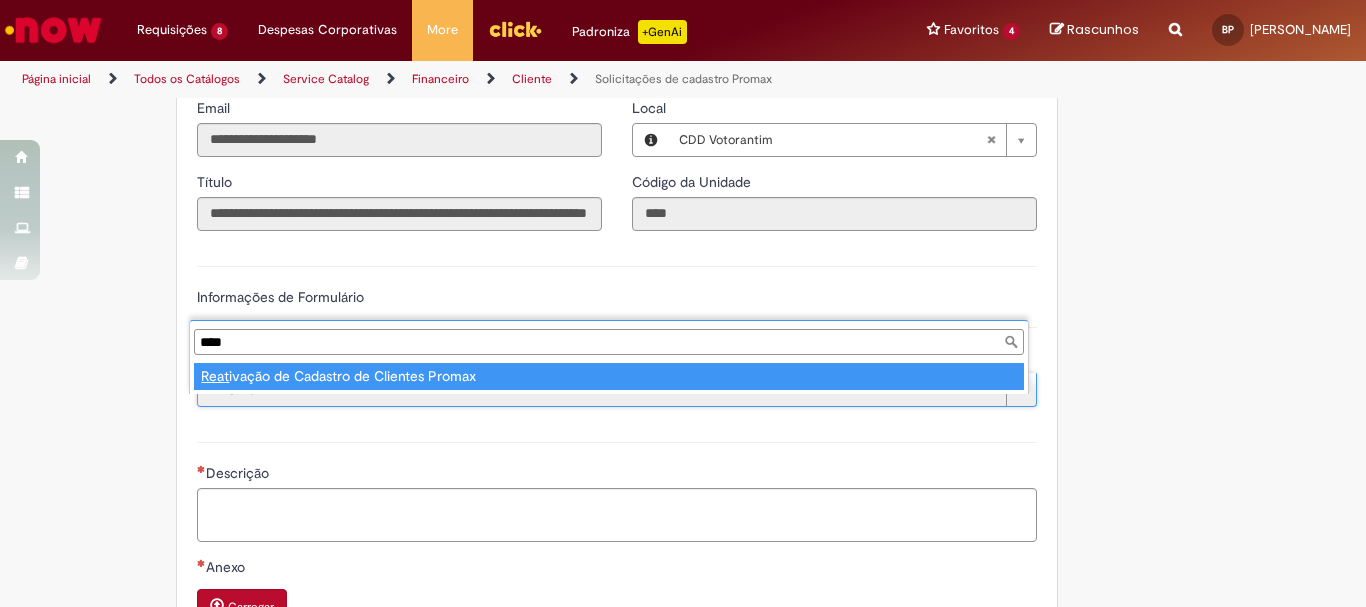 type on "****" 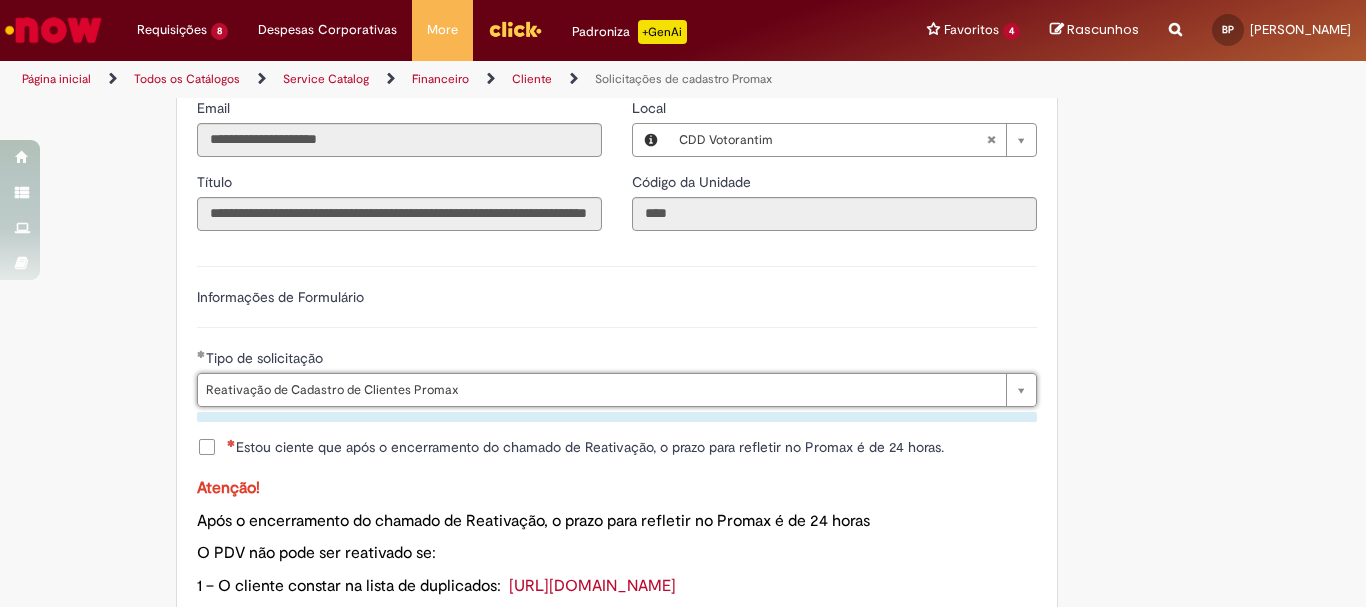 scroll, scrollTop: 1000, scrollLeft: 0, axis: vertical 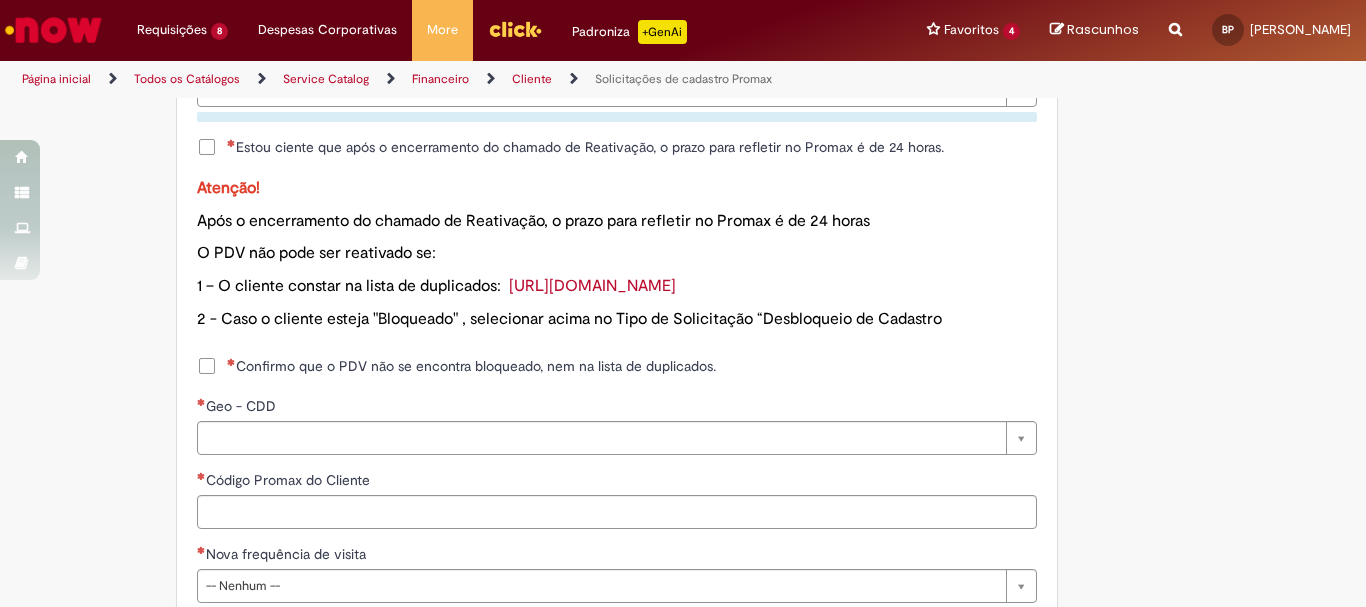 click on "Estou ciente que após o encerramento do chamado de Reativação, o prazo para refletir no Promax é de 24 horas." at bounding box center [617, 149] 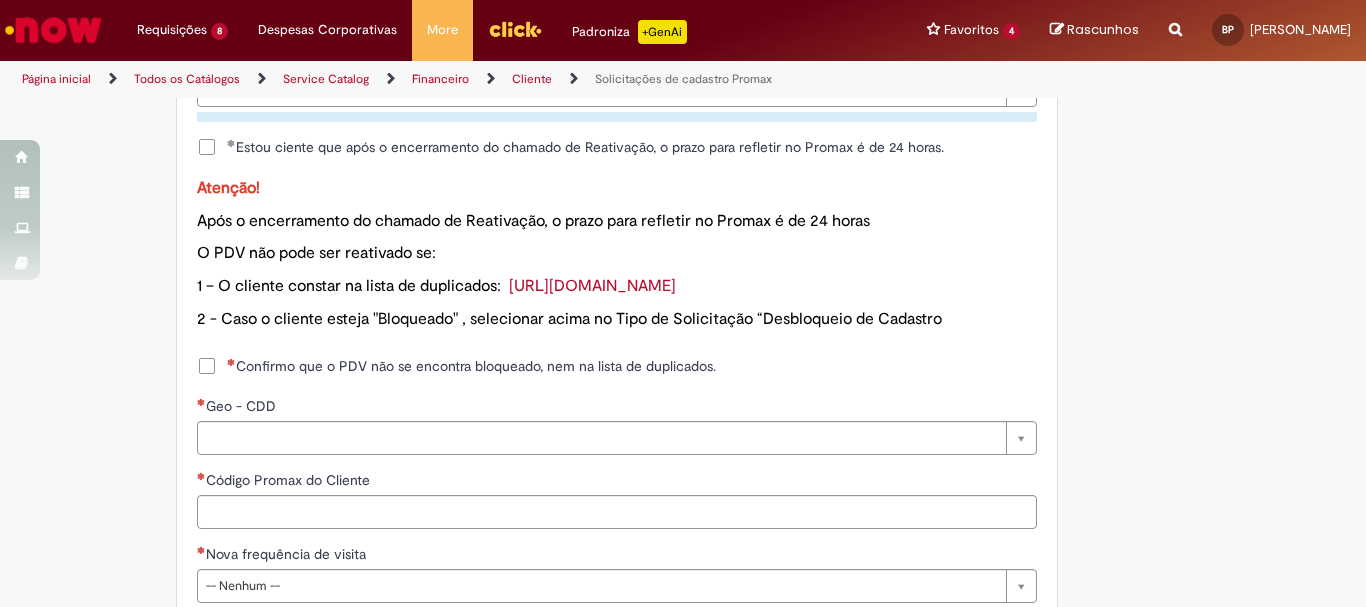 click on "Confirmo que o PDV não se encontra bloqueado, nem na lista de duplicados." at bounding box center [456, 366] 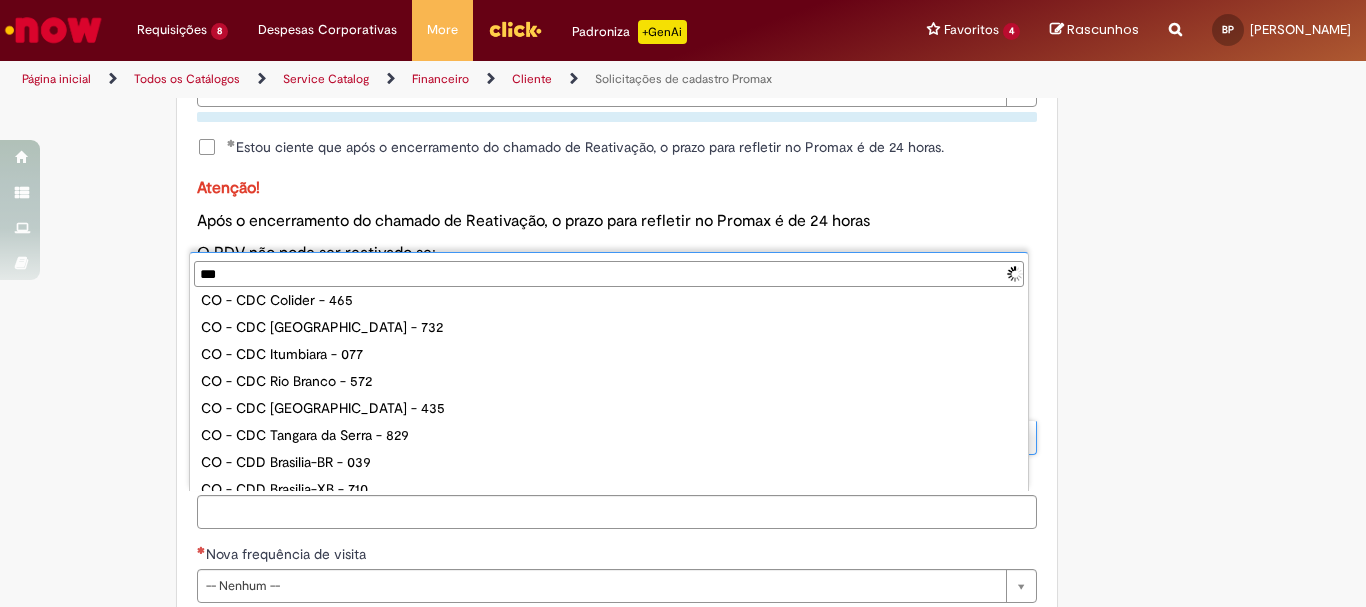 scroll, scrollTop: 0, scrollLeft: 0, axis: both 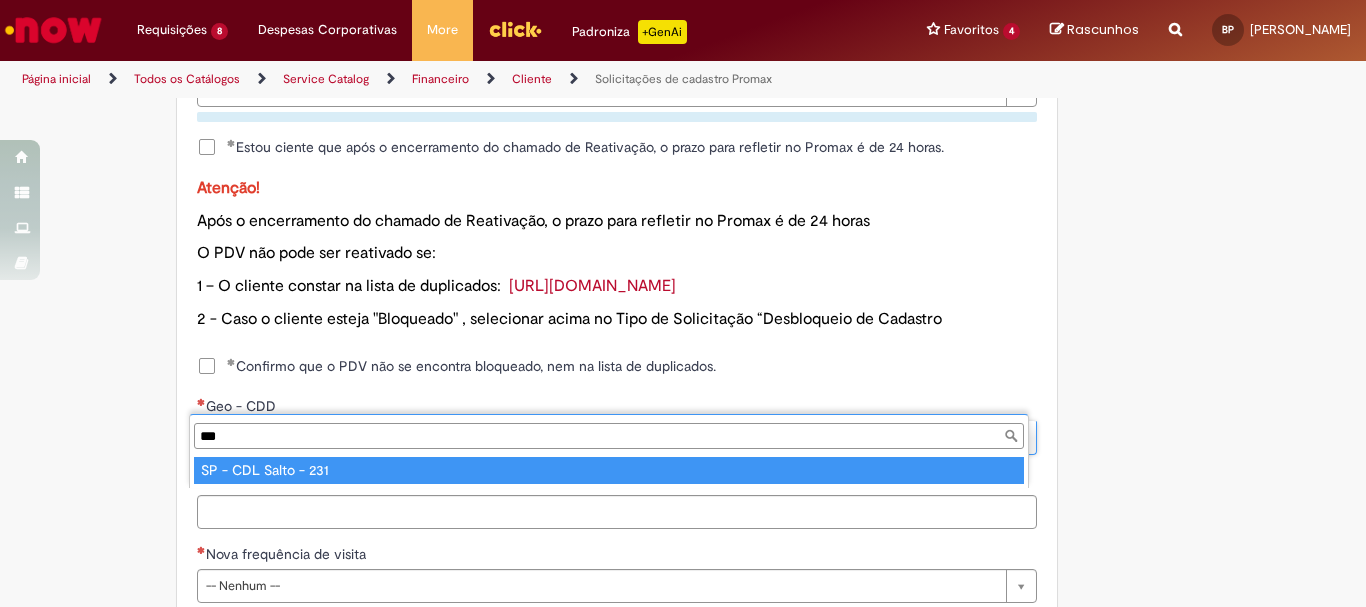 type on "***" 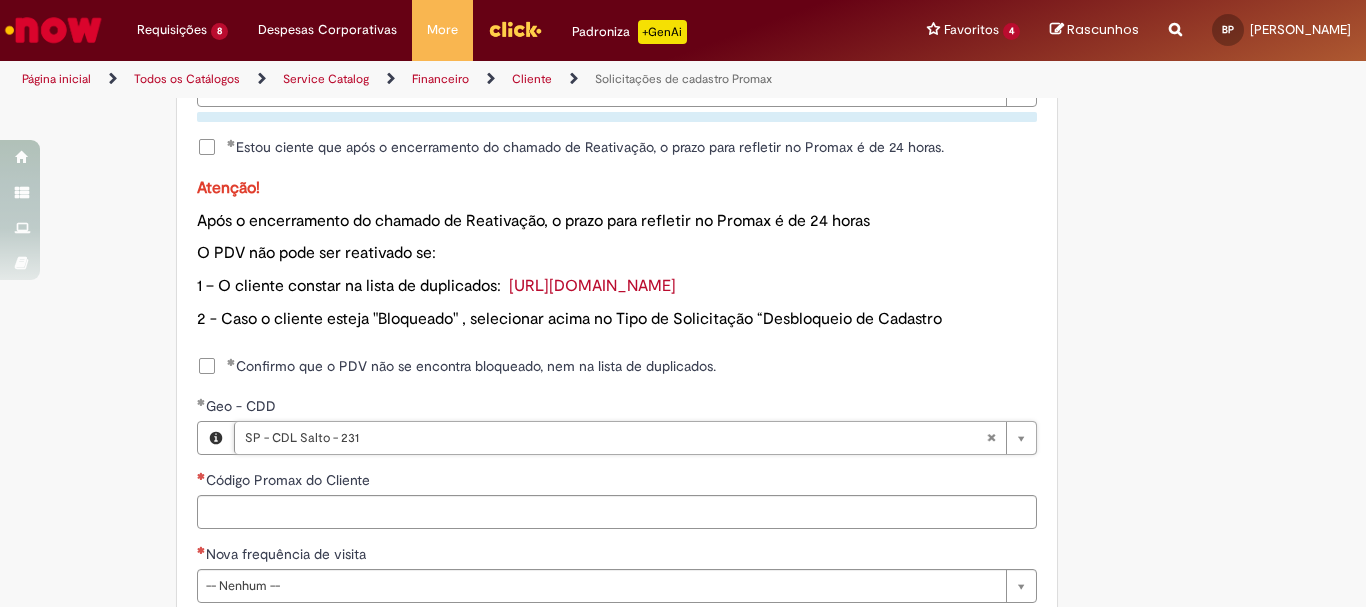 click on "Adicionar a Favoritos
Solicitações de cadastro Promax
Oferta exclusiva para bloqueio, desbloqueio, reativação e transferência de PDVs entre Operações, cadastro manuais de CDDS, fábricas e eventos.
📌 Em anexo, você encontra o nosso  Book de Documentos  com as orientações necessárias. Acesse também nosso SharePoint: 🔗  https://anheuserbuschinbev.sharepoint.com/sites/ComunicacaoOTC E-mail de contato:   customer_care_csc@AnheuserBuschInBev.onmicrosoft.com
⚠️  Importante: As solicitações de  atualização de dados ou documentos  devem ser realizadas  exclusivamente pela plataforma Bees Care (Zendesk),  atraves do Link 🔗  https://ab-inbevbr.zendesk.com
📥 Abaixo, você confere o passo a passo de como abrir uma solicitação na plataforma.
SAP Interim Country Code ** Favorecido" at bounding box center (585, 220) 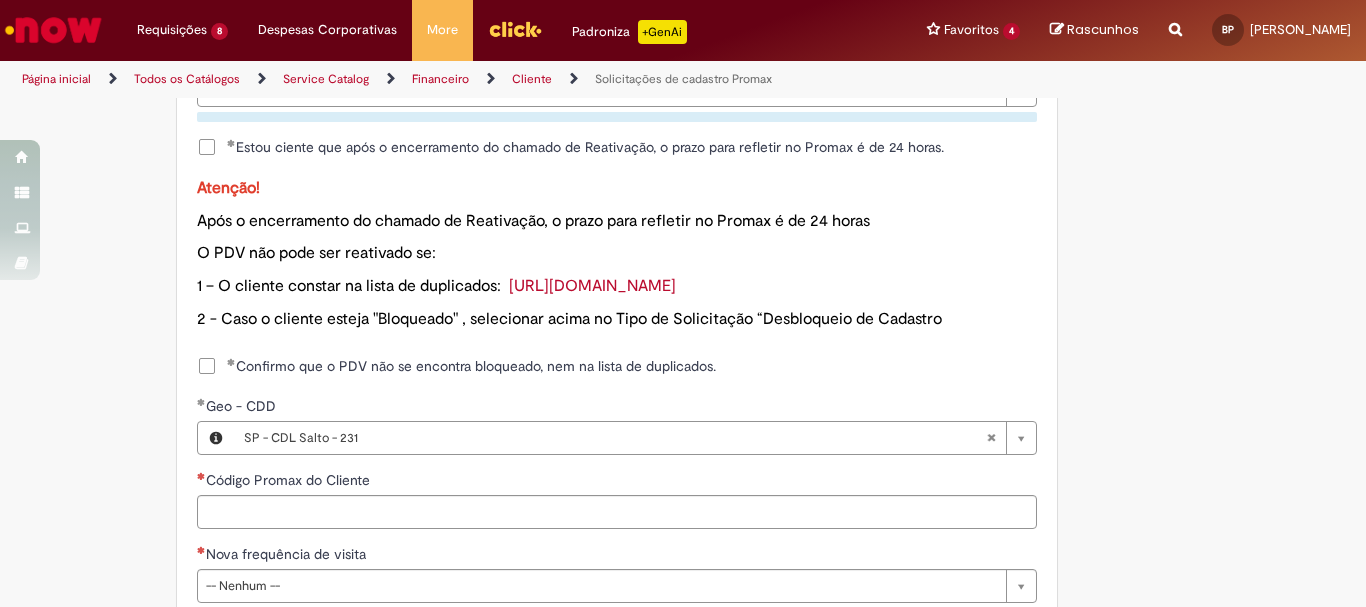 scroll, scrollTop: 1200, scrollLeft: 0, axis: vertical 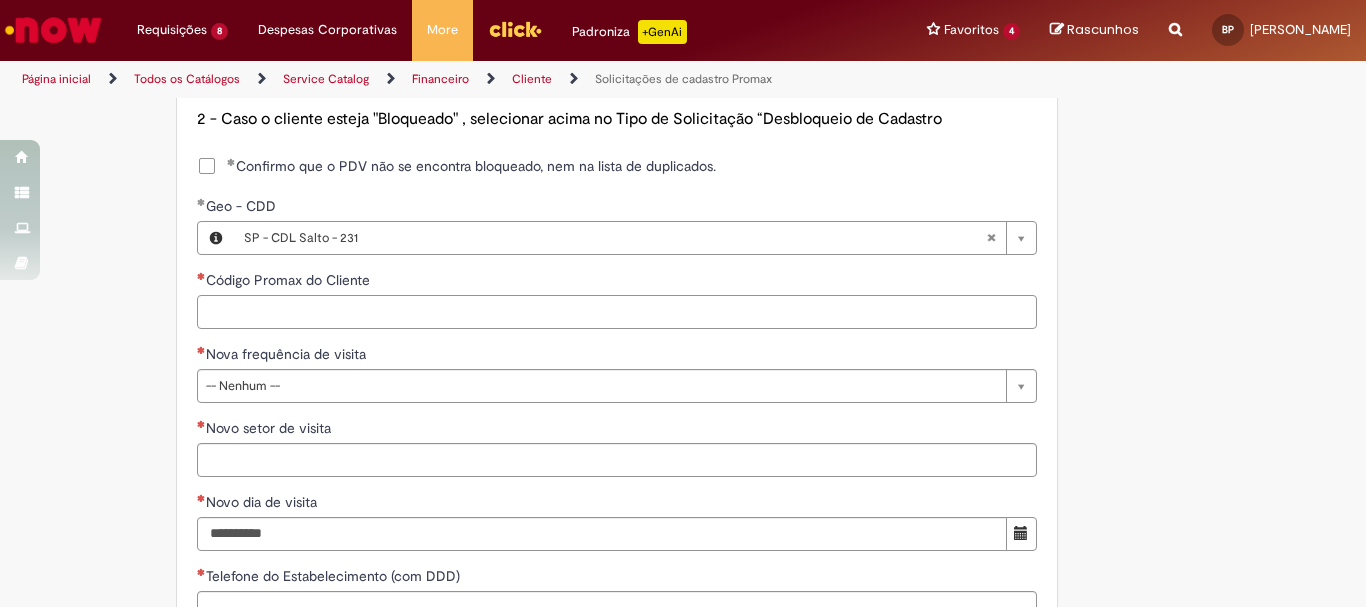 click on "Código Promax do Cliente" at bounding box center (617, 312) 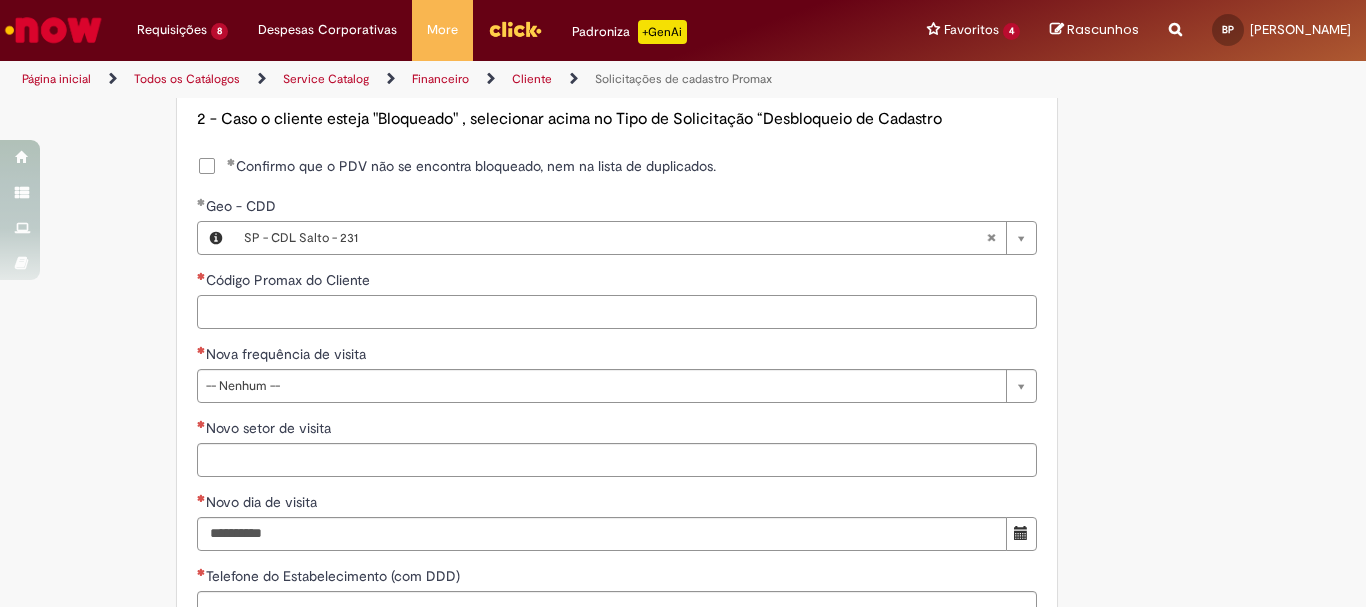 paste on "*****" 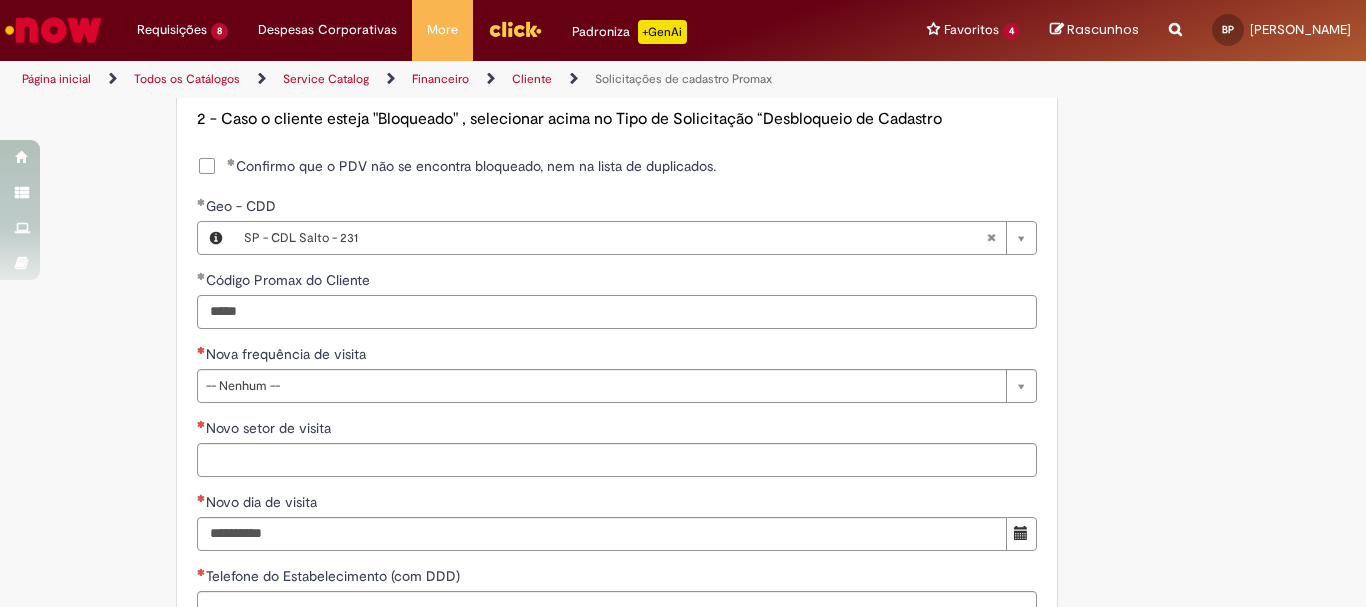type on "*****" 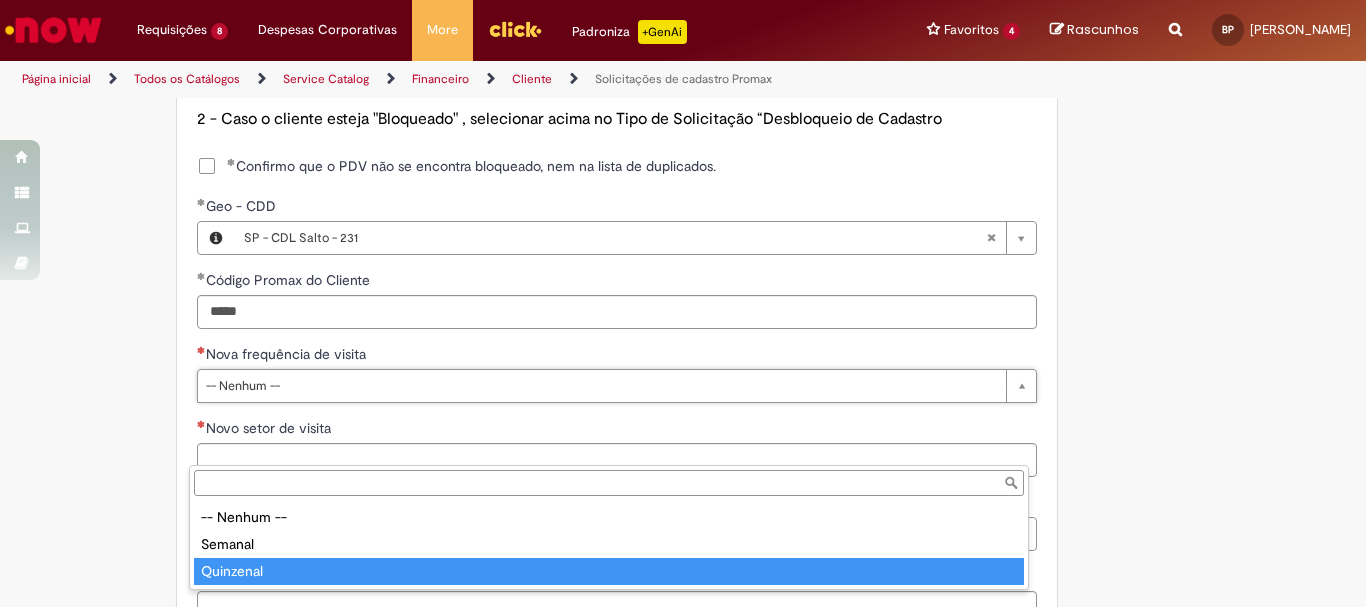type on "*********" 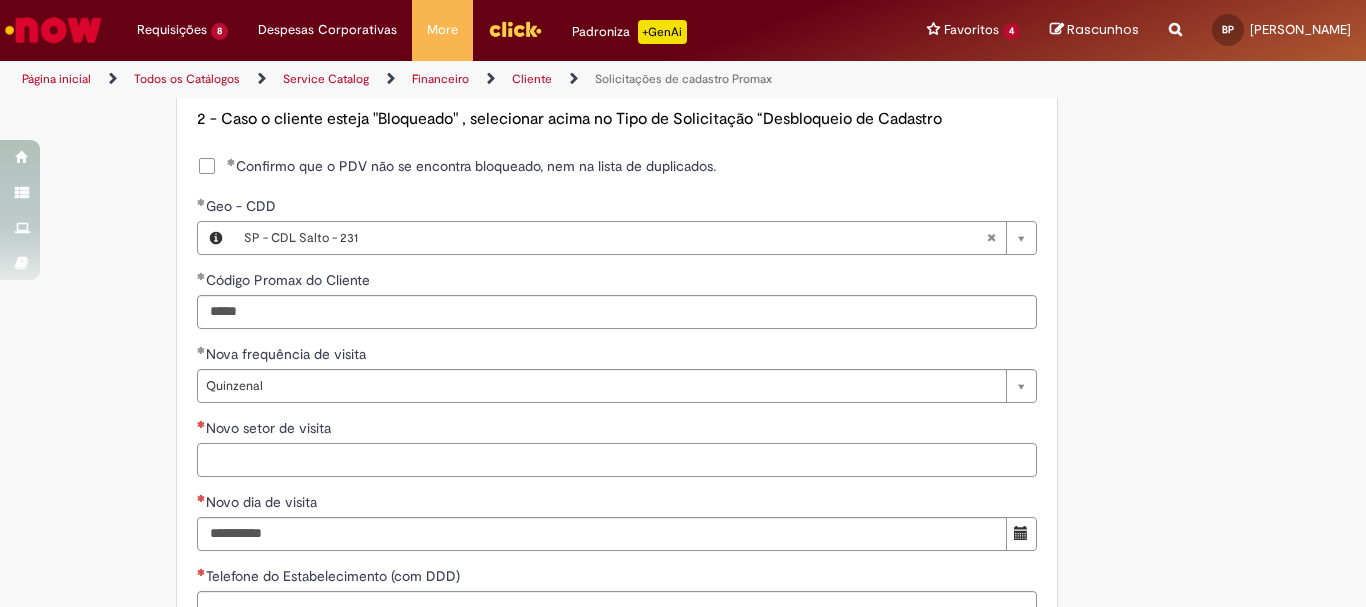 click on "Novo setor de visita" at bounding box center (617, 460) 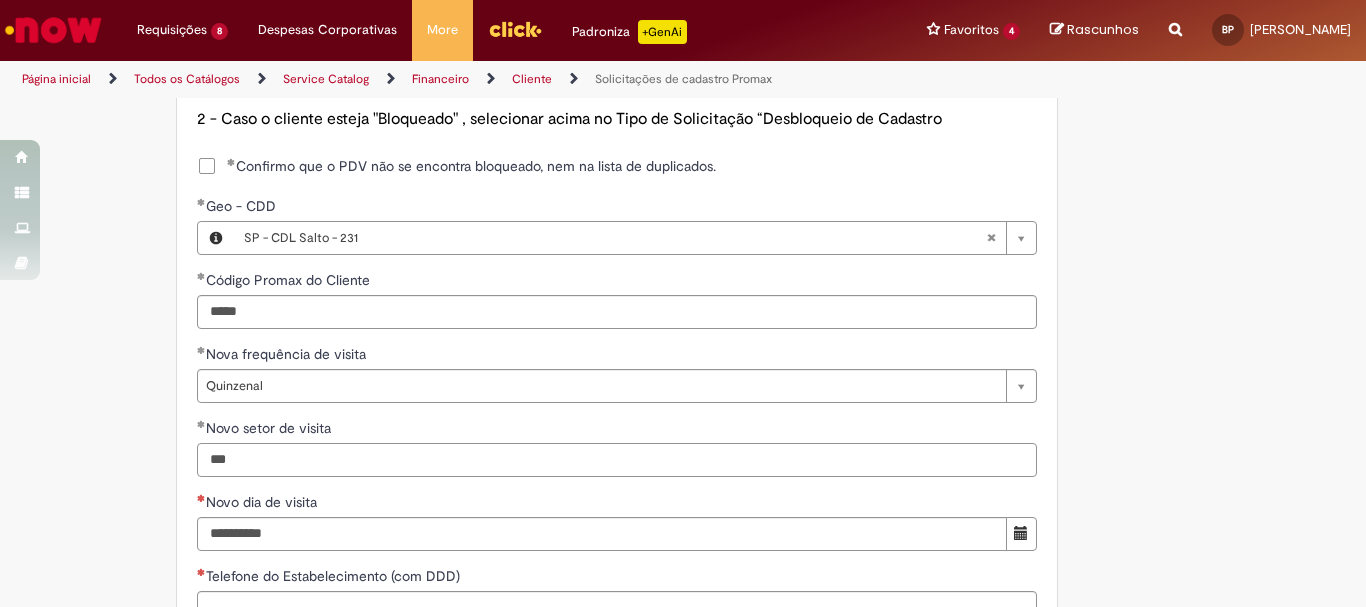 type on "***" 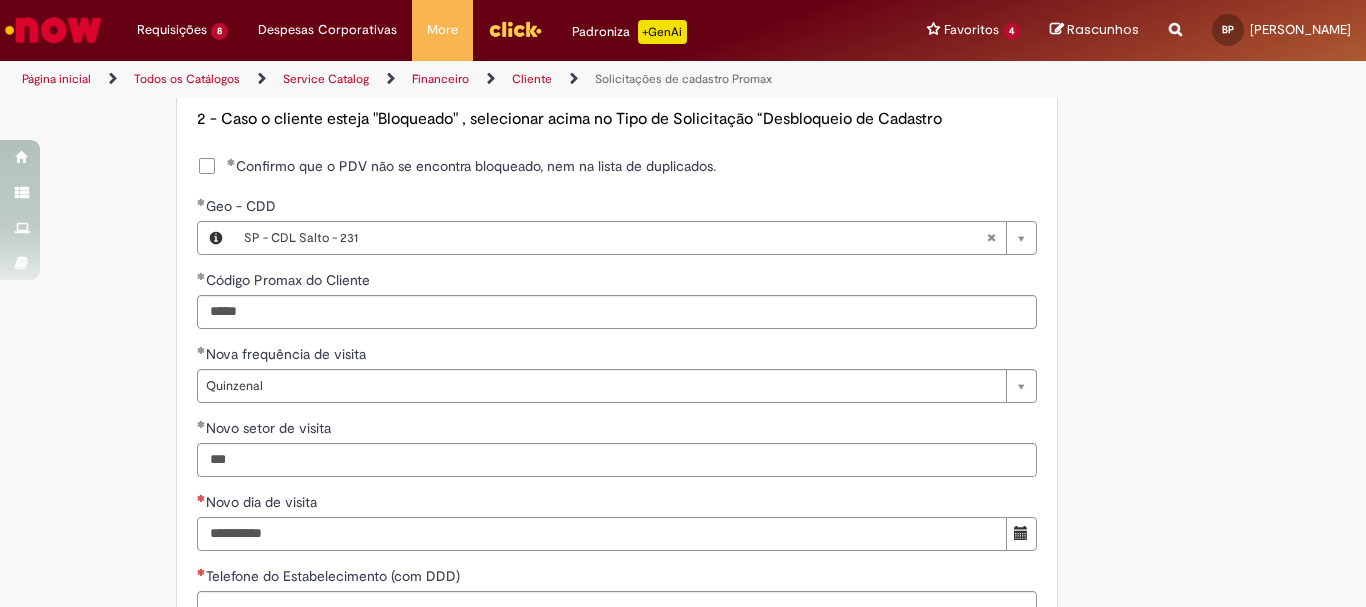 scroll, scrollTop: 1210, scrollLeft: 0, axis: vertical 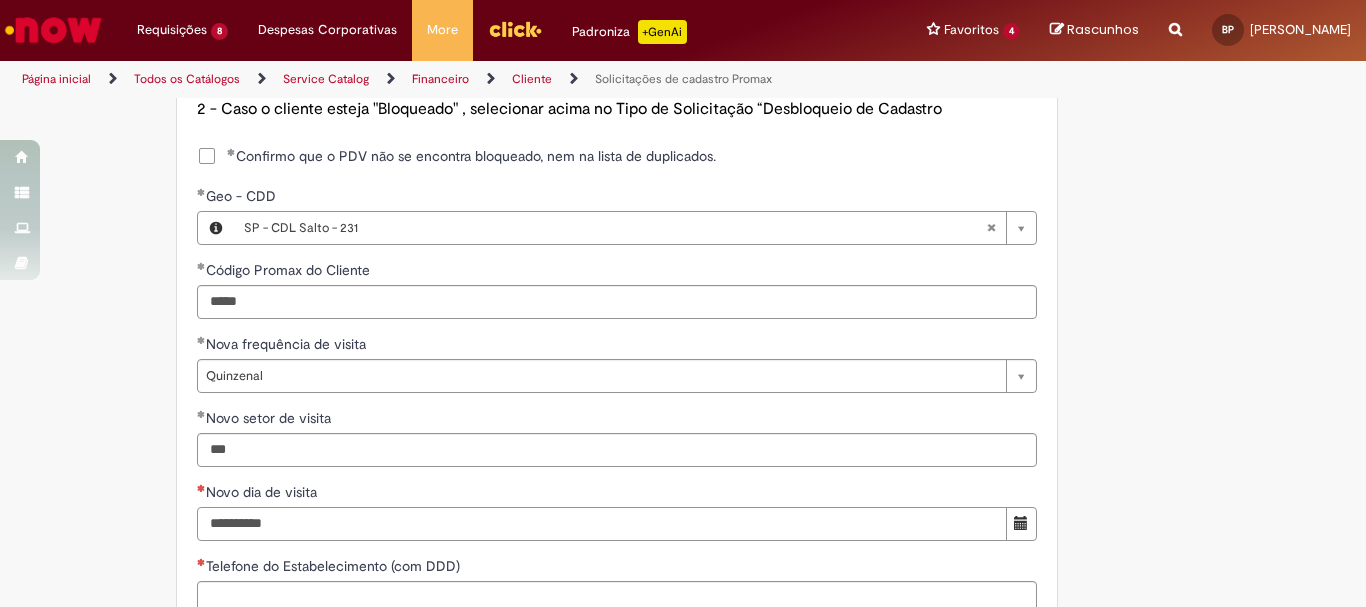 type on "**********" 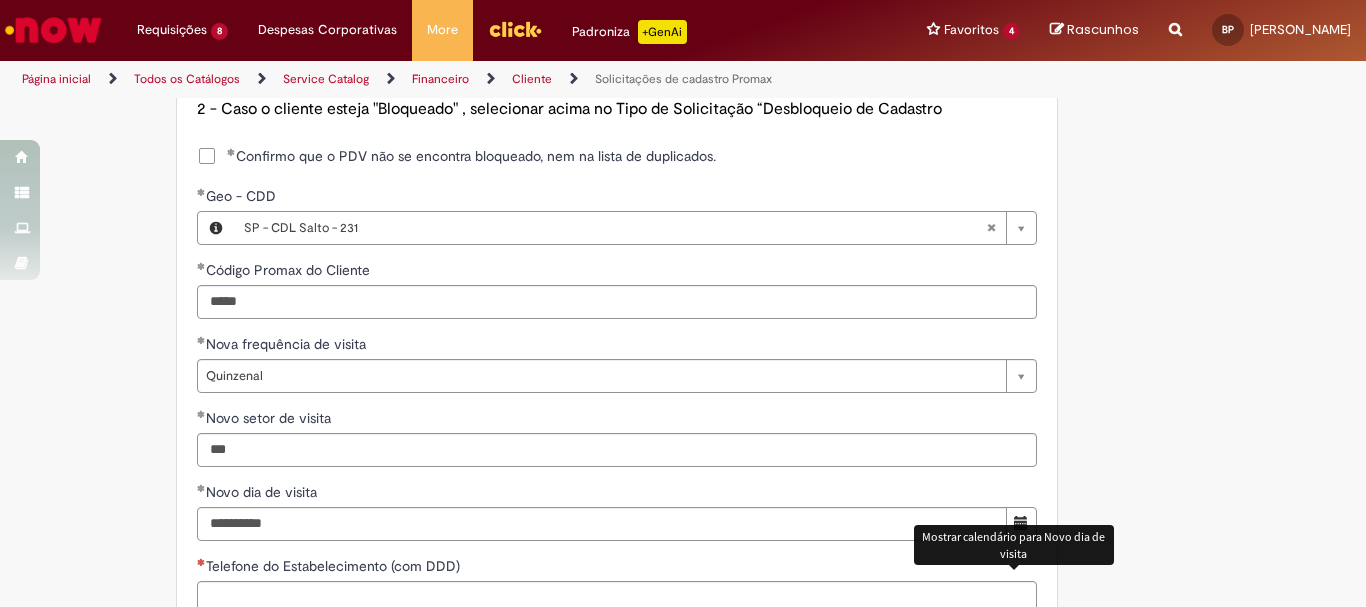type 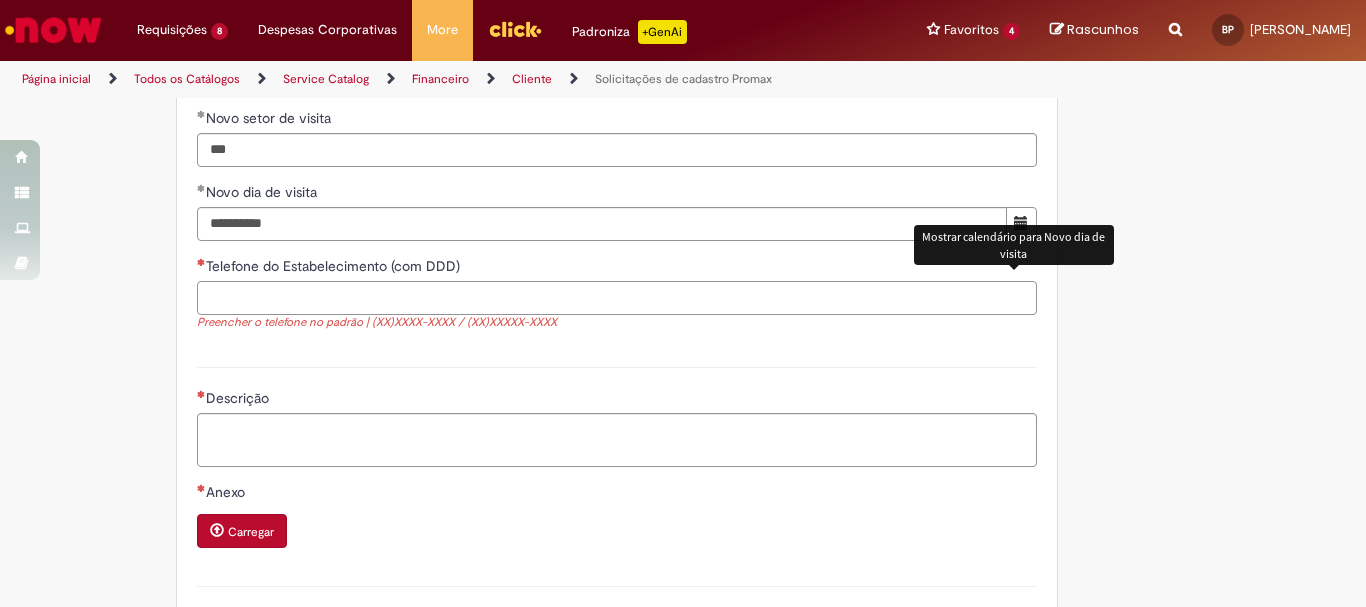 click on "Telefone do Estabelecimento (com DDD)" at bounding box center [617, 298] 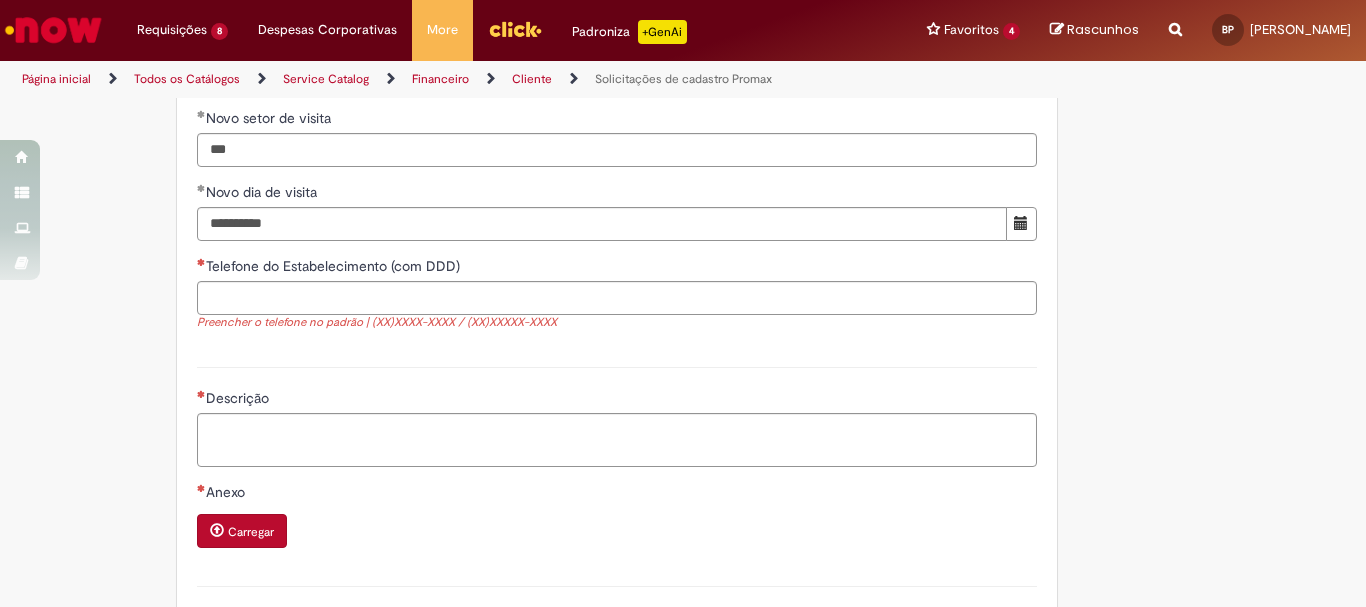click on "Adicionar a Favoritos
Solicitações de cadastro Promax
Oferta exclusiva para bloqueio, desbloqueio, reativação e transferência de PDVs entre Operações, cadastro manuais de CDDS, fábricas e eventos.
📌 Em anexo, você encontra o nosso  Book de Documentos  com as orientações necessárias. Acesse também nosso SharePoint: 🔗  https://anheuserbuschinbev.sharepoint.com/sites/ComunicacaoOTC E-mail de contato:   customer_care_csc@AnheuserBuschInBev.onmicrosoft.com
⚠️  Importante: As solicitações de  atualização de dados ou documentos  devem ser realizadas  exclusivamente pela plataforma Bees Care (Zendesk),  atraves do Link 🔗  https://ab-inbevbr.zendesk.com
📥 Abaixo, você confere o passo a passo de como abrir uma solicitação na plataforma.
SAP Interim Country Code ** Favorecido" at bounding box center [683, -290] 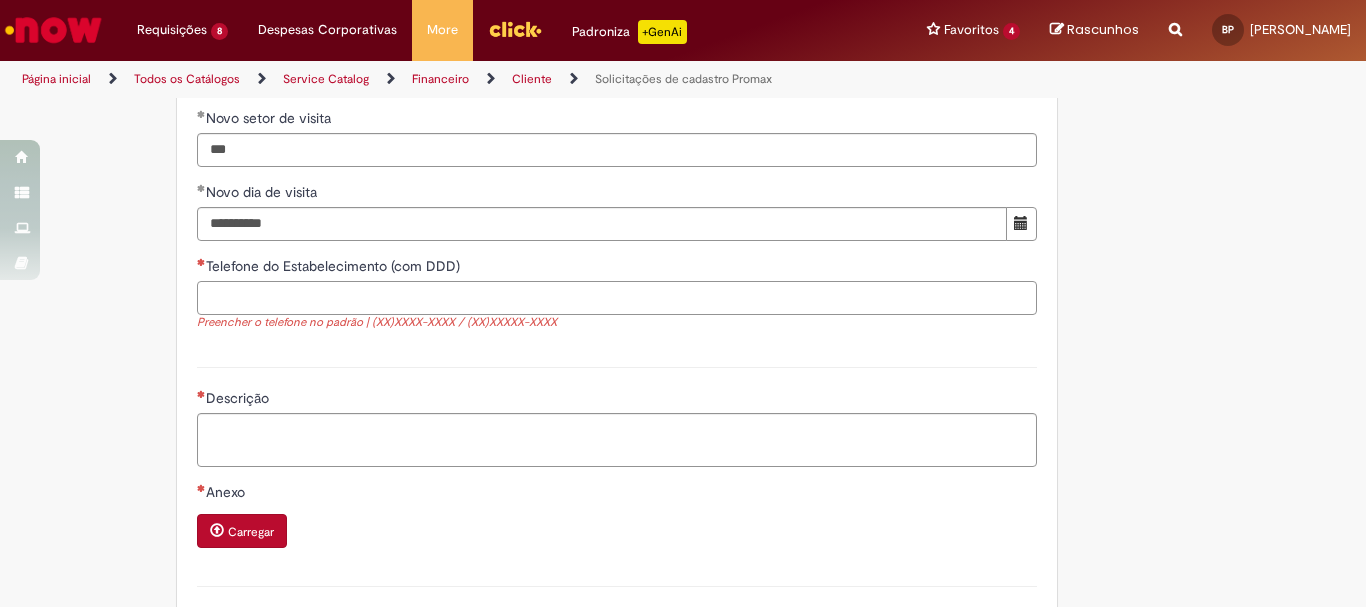 click on "Telefone do Estabelecimento (com DDD)" at bounding box center (617, 298) 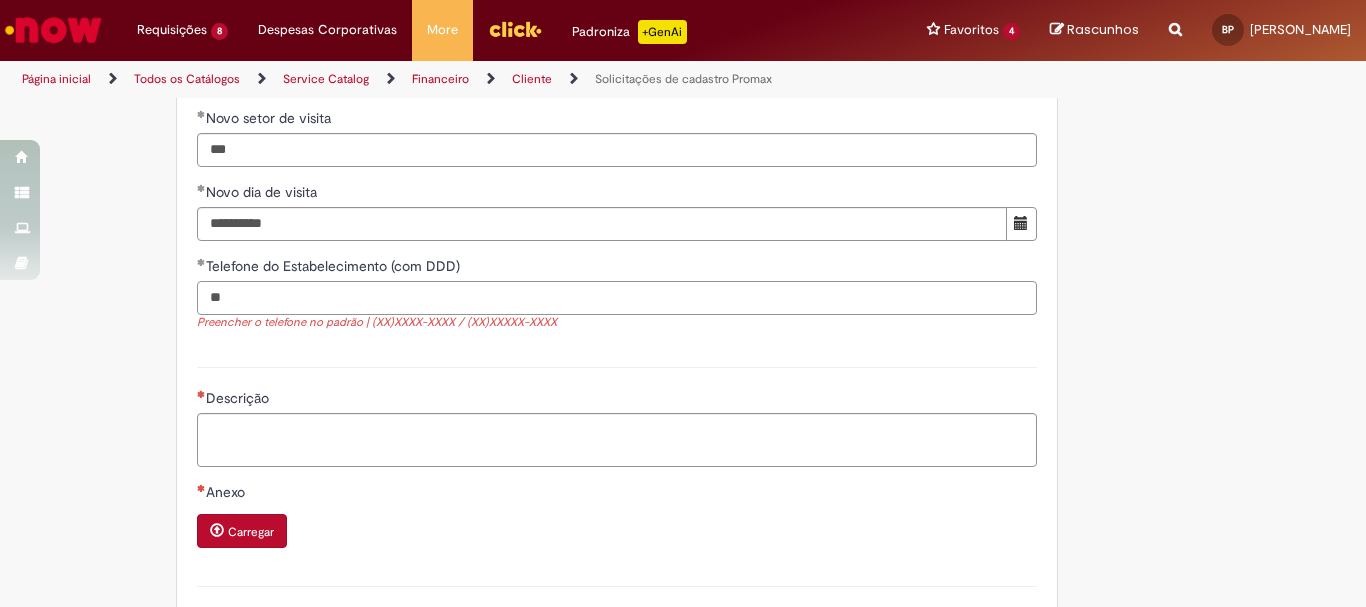 paste on "**********" 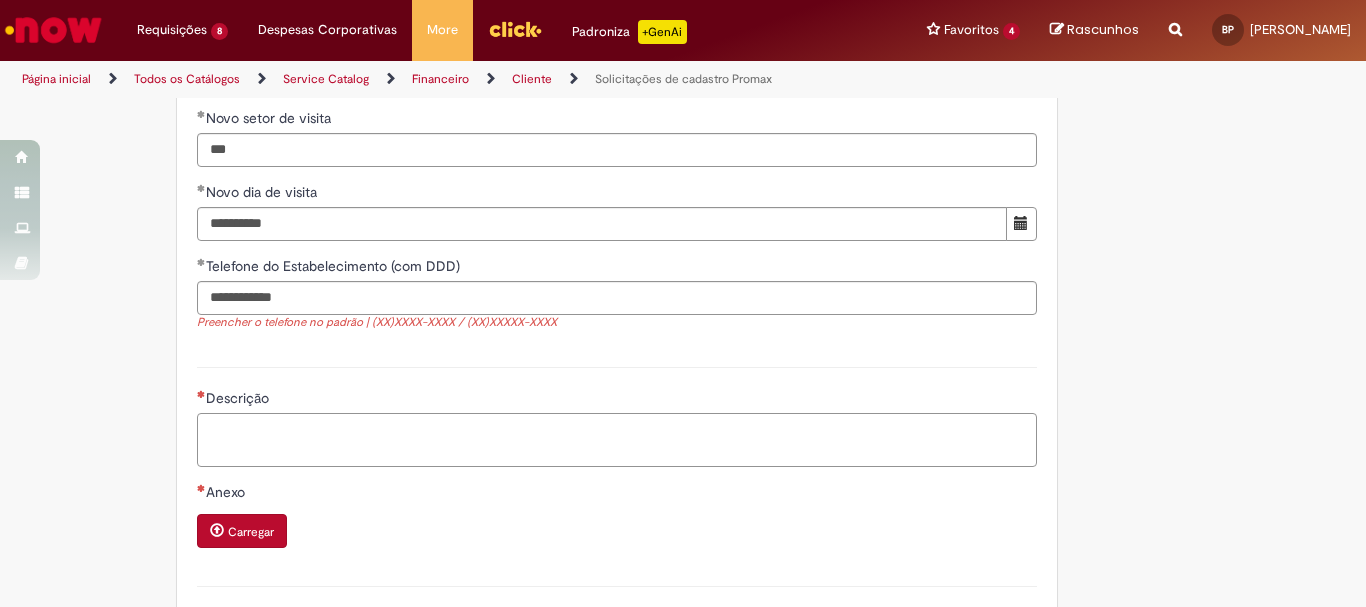 type on "**********" 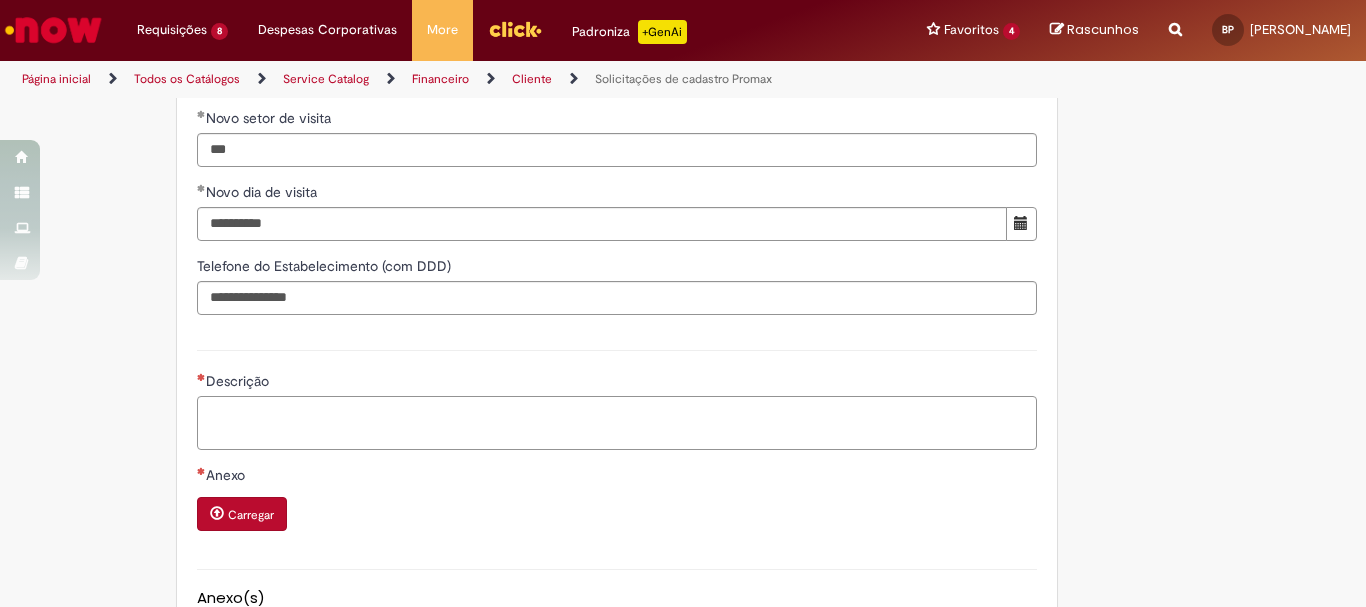 scroll, scrollTop: 1310, scrollLeft: 0, axis: vertical 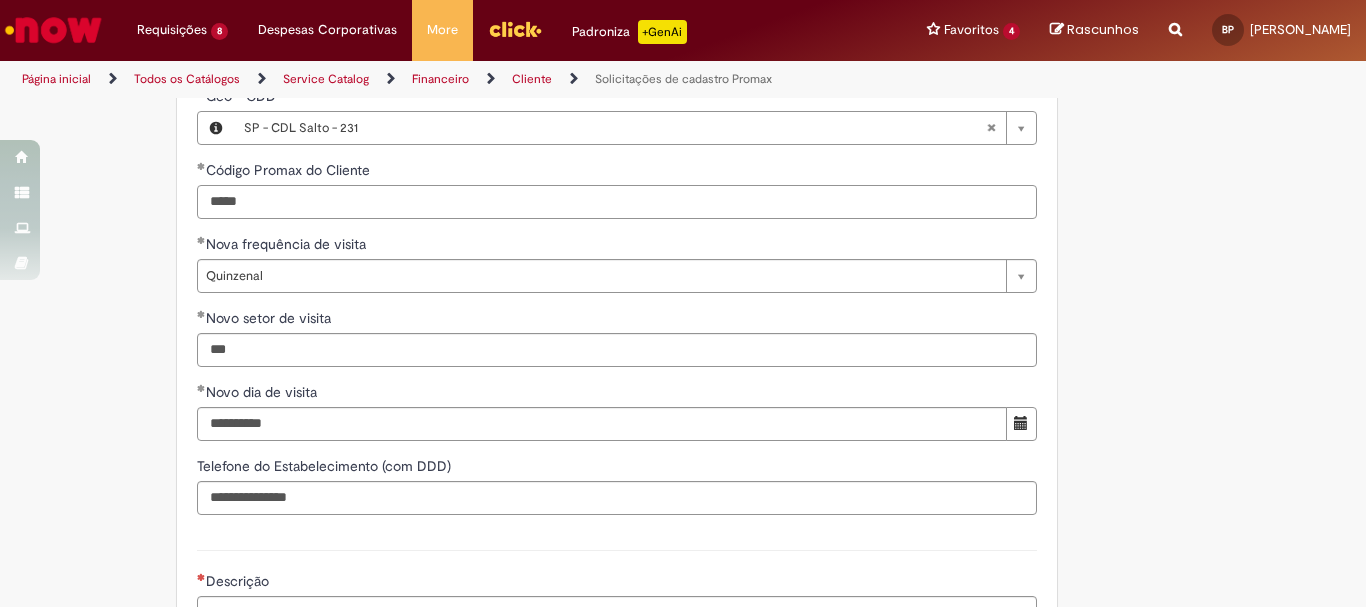 click on "*****" at bounding box center [617, 202] 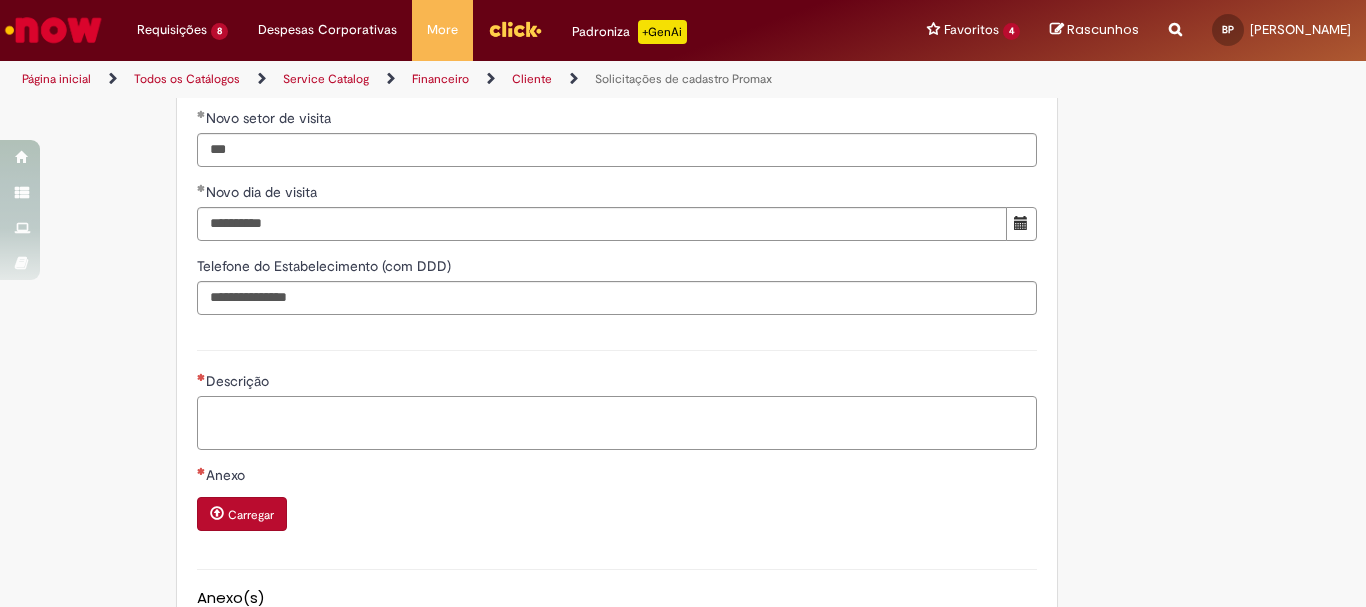 click on "Descrição" at bounding box center [617, 423] 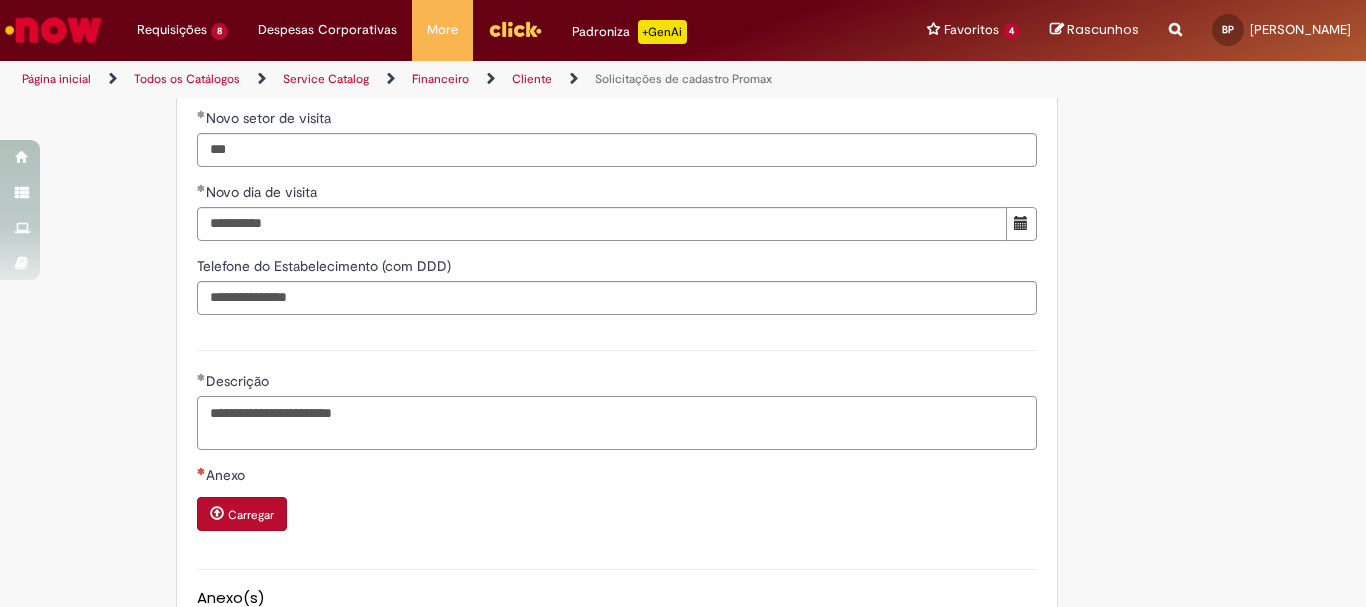 scroll, scrollTop: 1784, scrollLeft: 0, axis: vertical 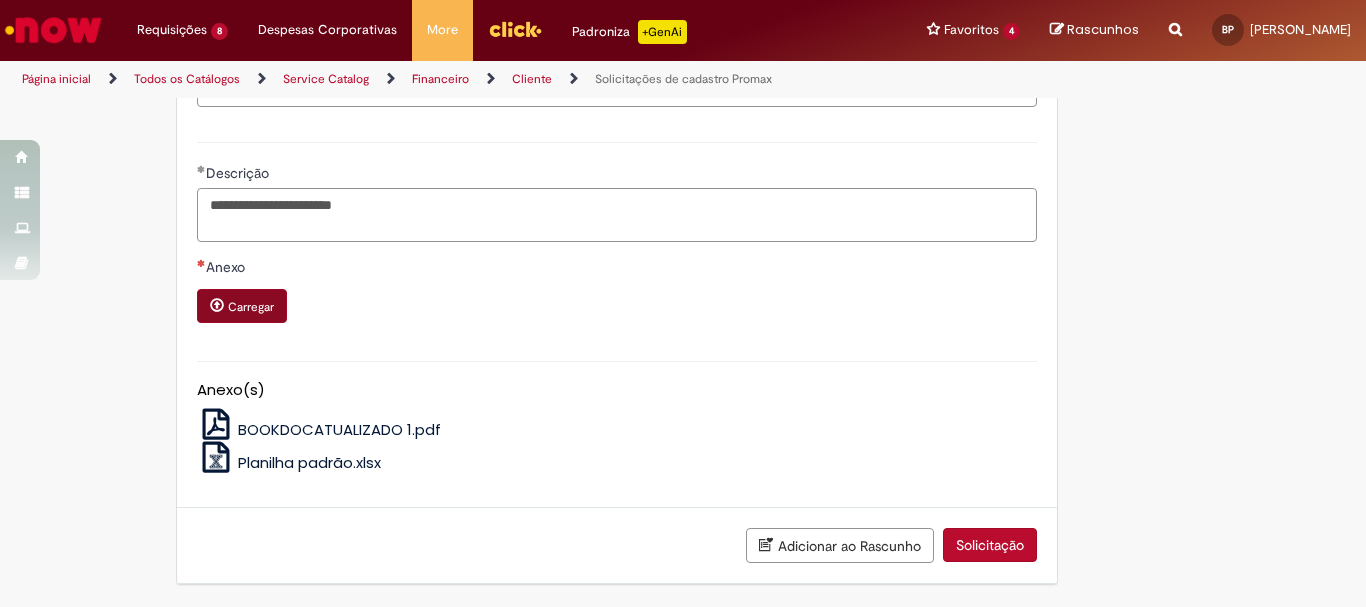 type on "**********" 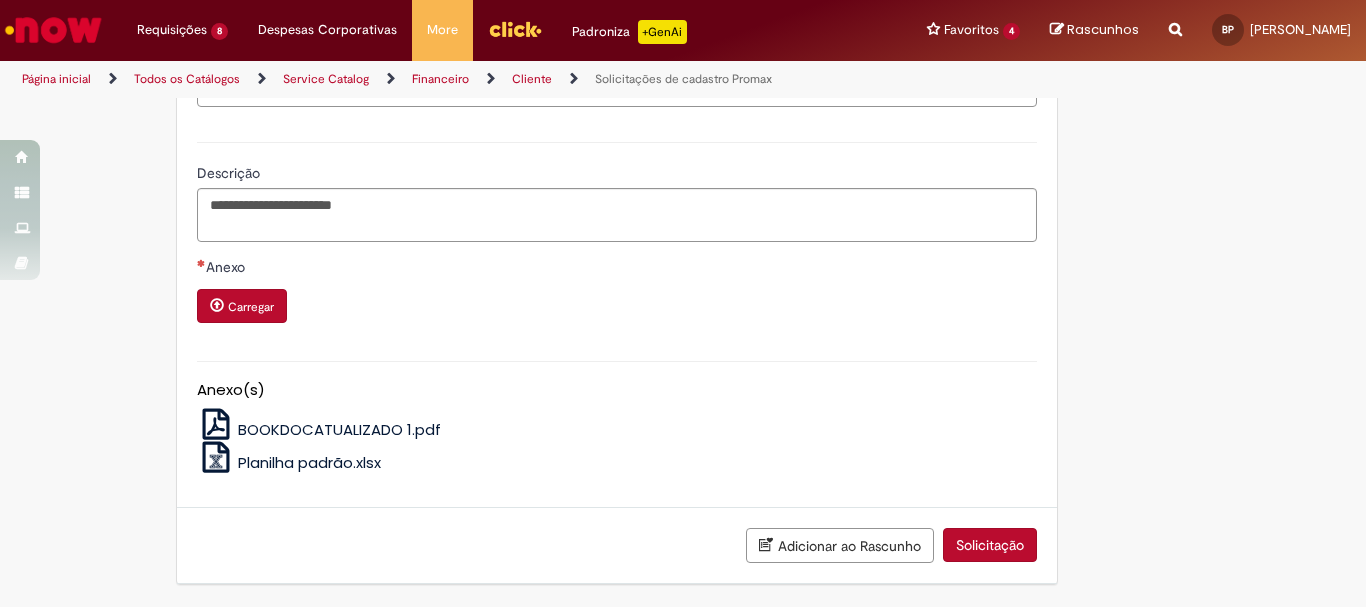 click on "Carregar" at bounding box center [242, 306] 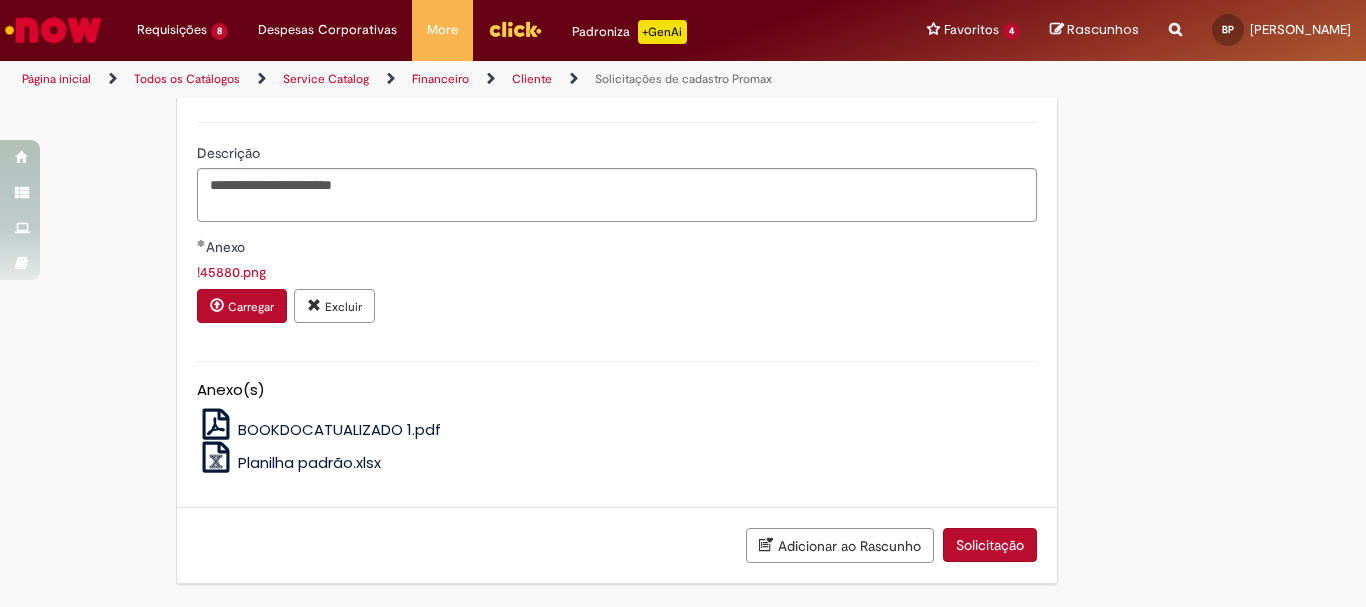 click on "Adicionar ao Rascunho        Solicitação" at bounding box center (617, 546) 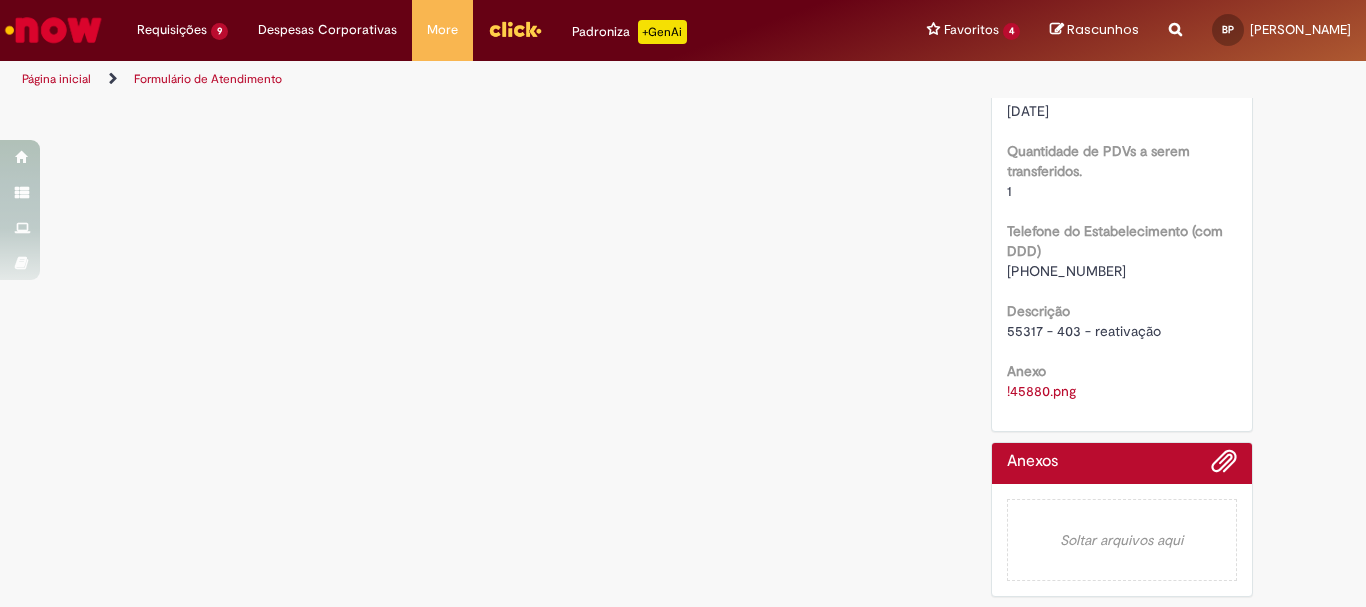 scroll, scrollTop: 0, scrollLeft: 0, axis: both 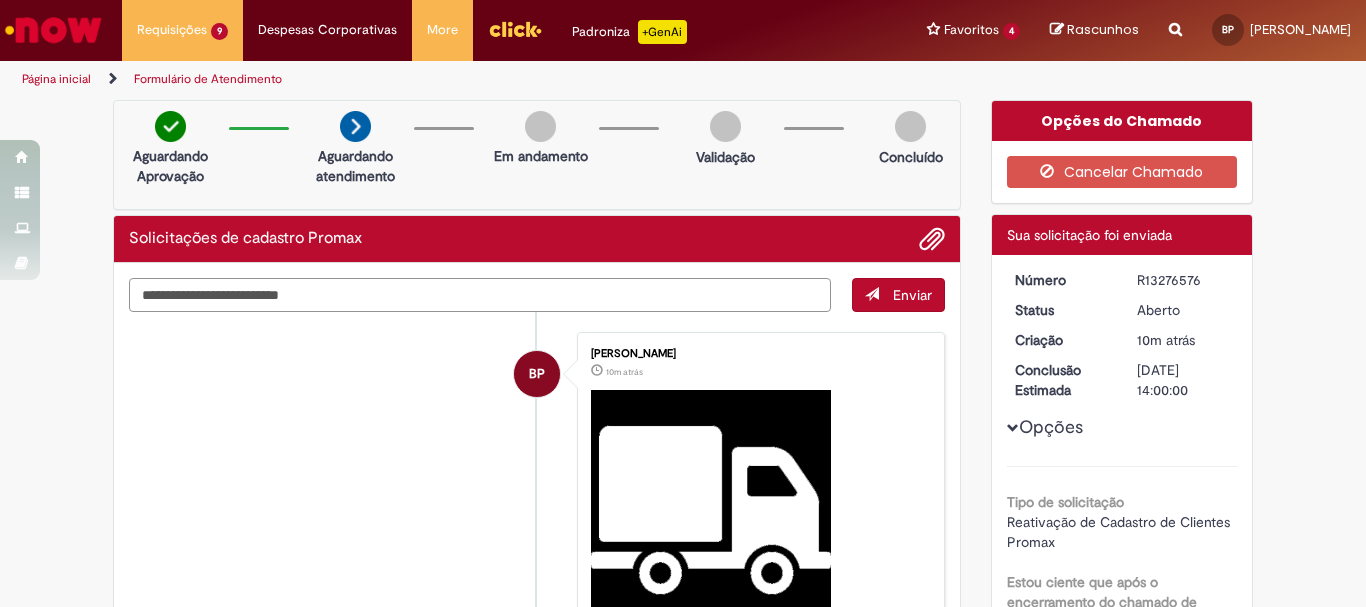 click at bounding box center [480, 295] 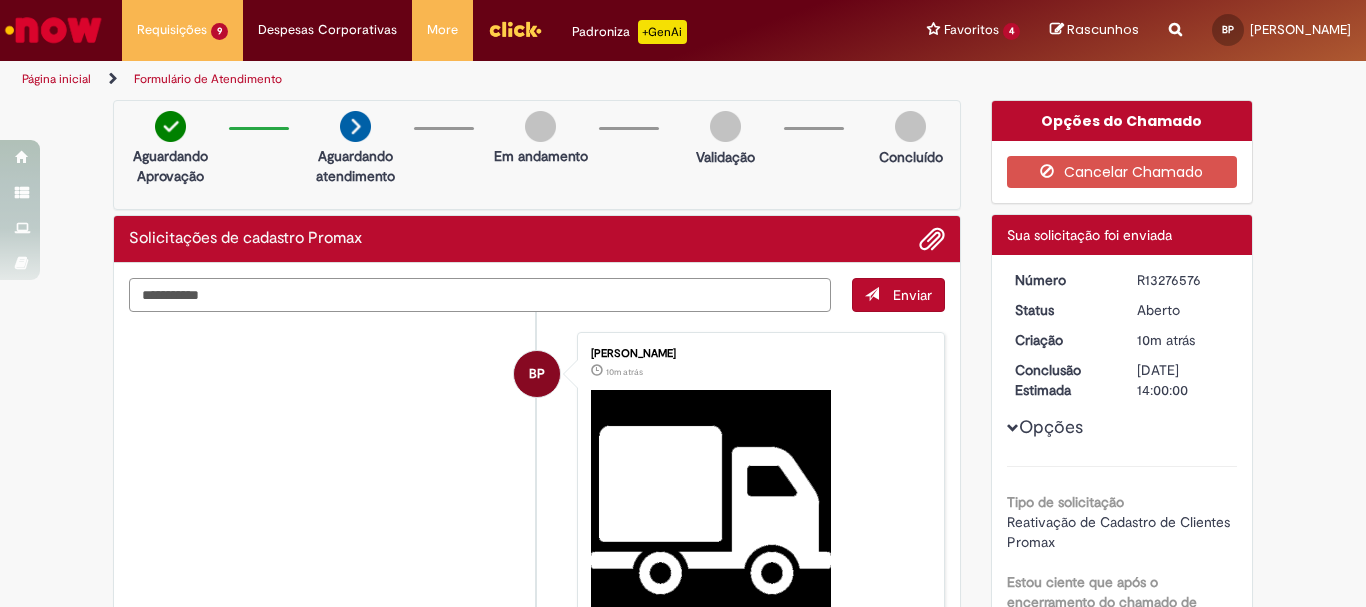 type on "**********" 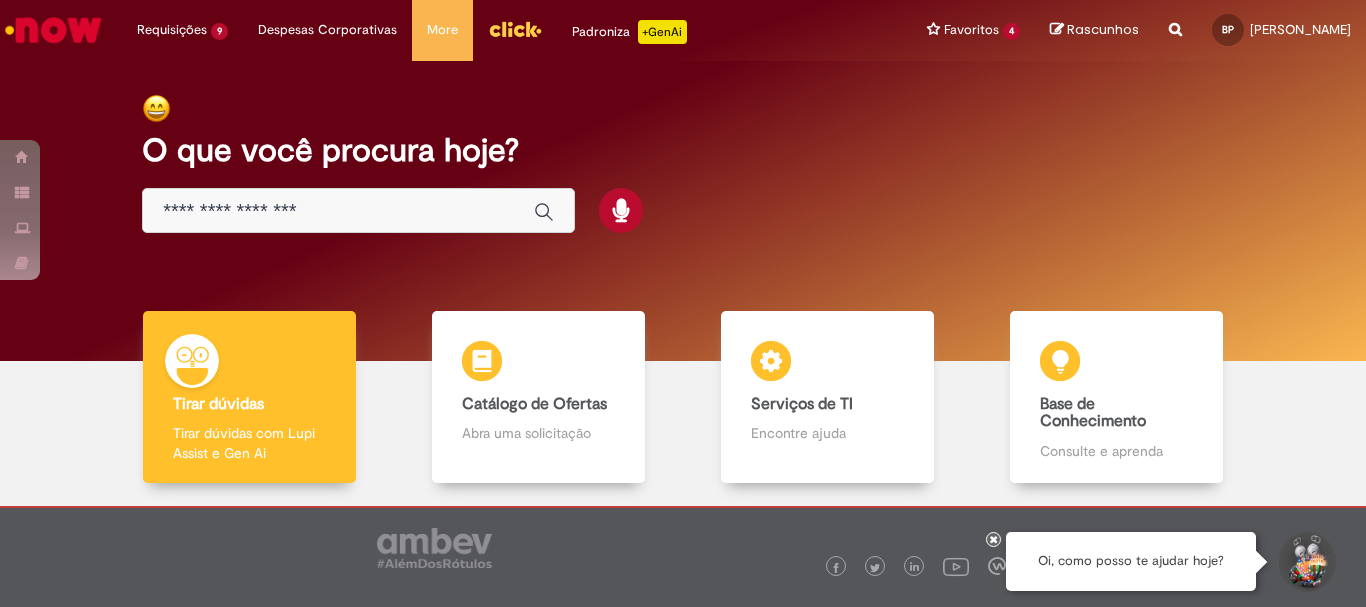 scroll, scrollTop: 0, scrollLeft: 0, axis: both 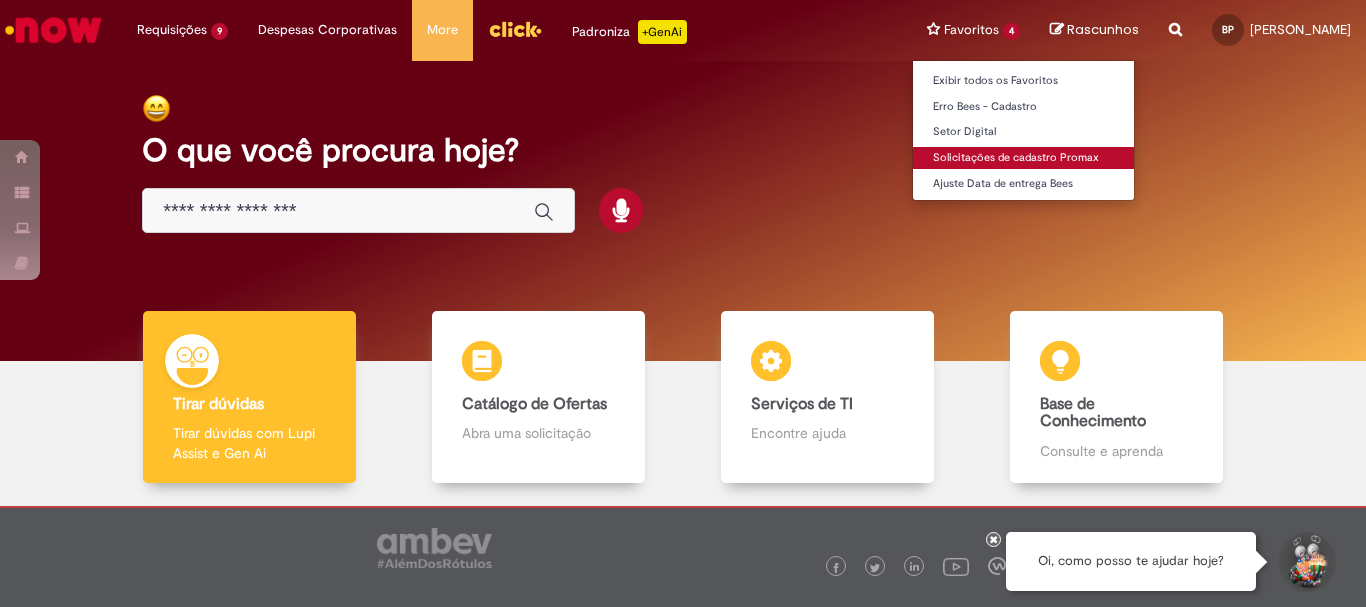 click on "Solicitações de cadastro Promax" at bounding box center [1023, 158] 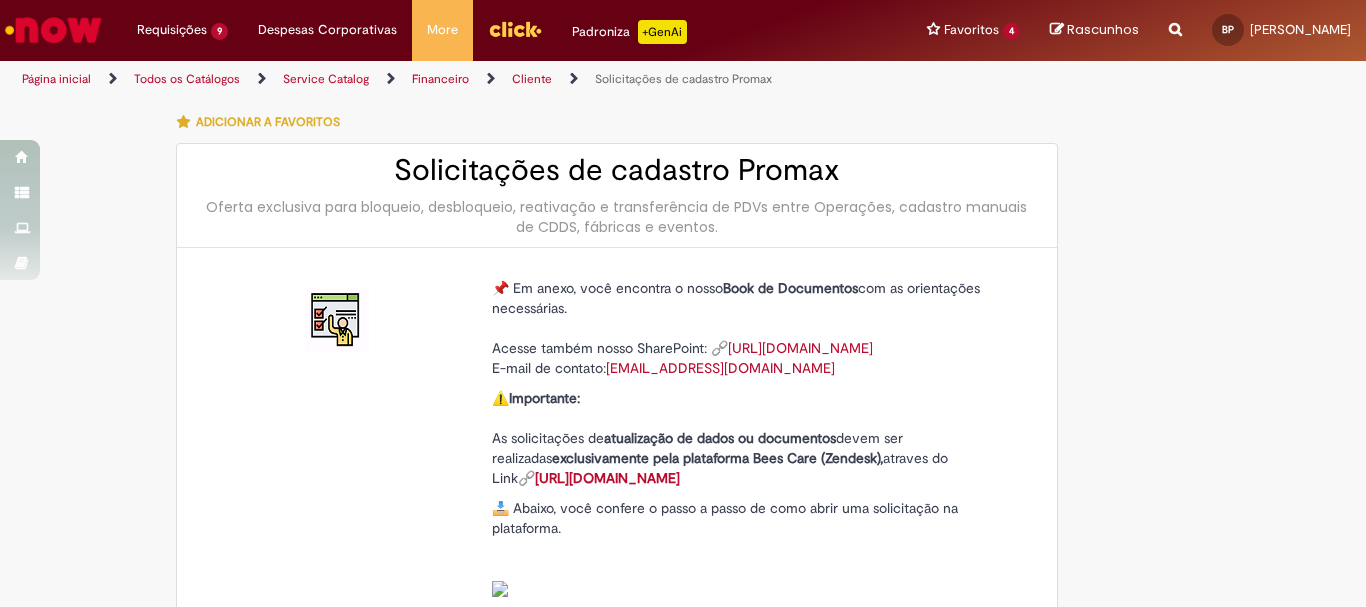 type on "********" 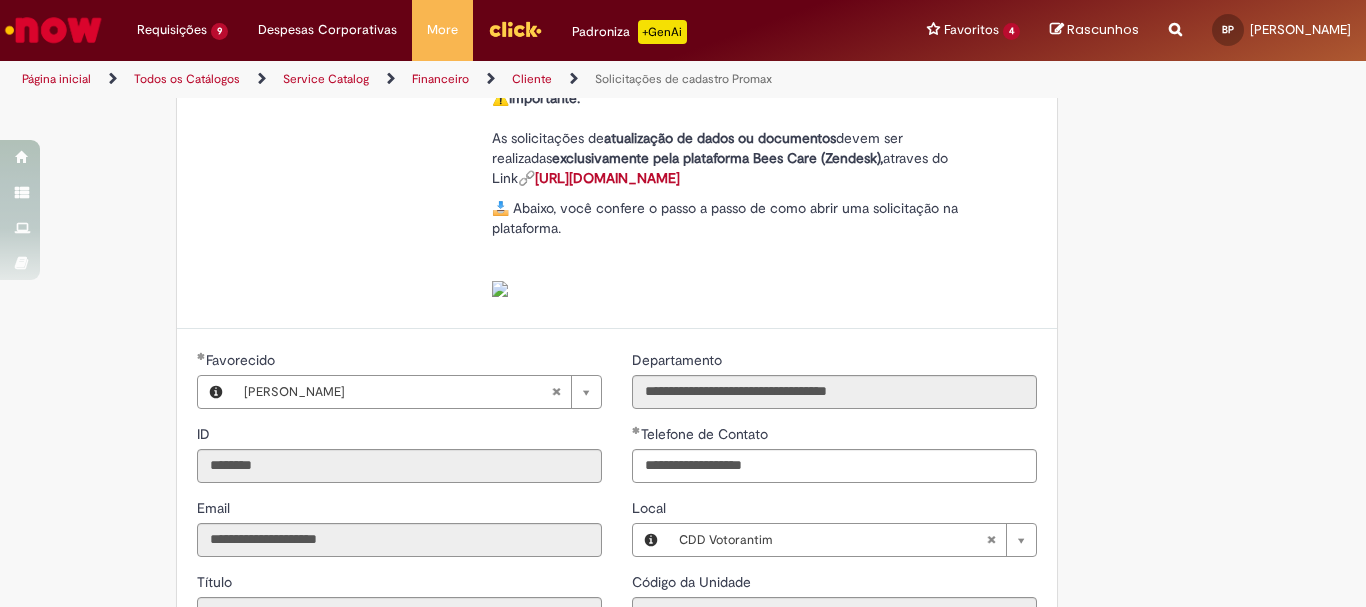 scroll, scrollTop: 700, scrollLeft: 0, axis: vertical 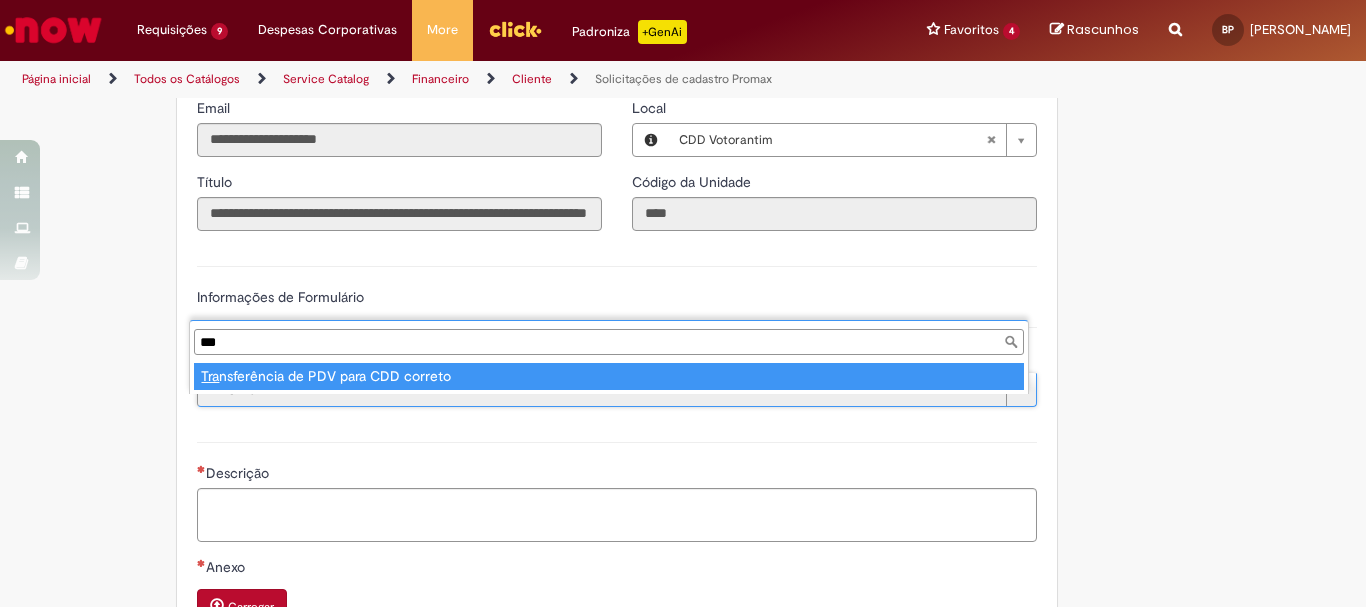 type on "***" 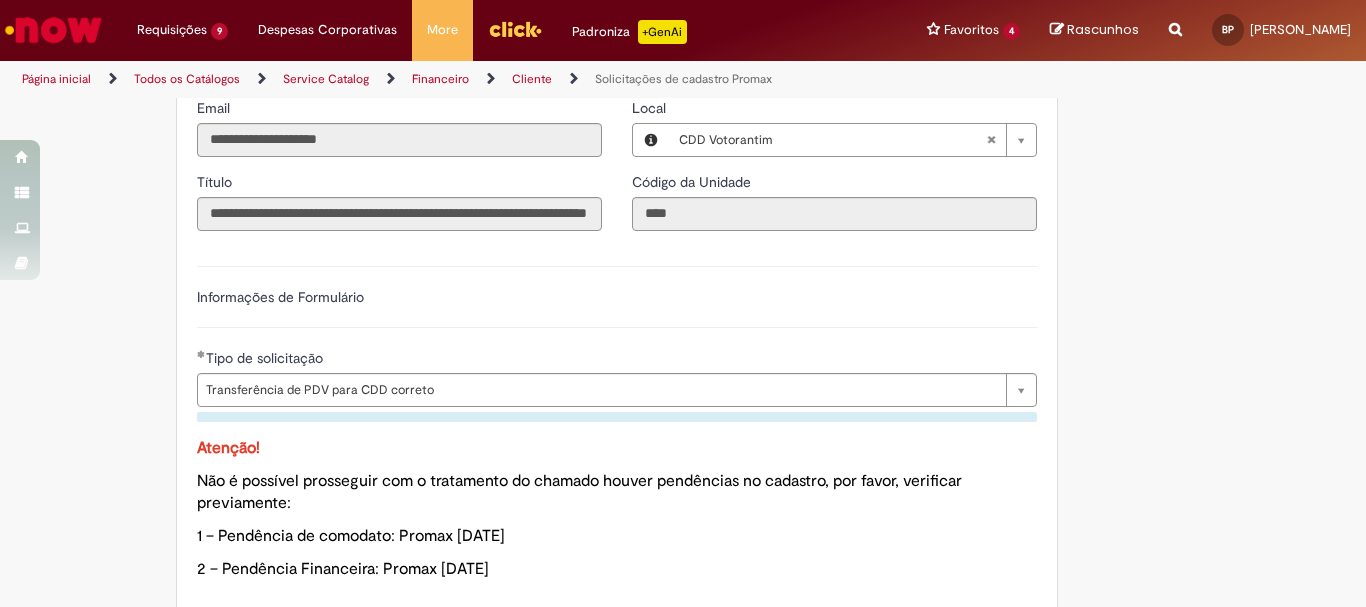 click on "Tire dúvidas com LupiAssist    +GenAI
Oi! Eu sou LupiAssist, uma Inteligência Artificial Generativa em constante aprendizado   Meu conteúdo é monitorado para trazer uma melhor experiência
Dúvidas comuns:
Só mais um instante, estou consultando nossas bases de conhecimento  e escrevendo a melhor resposta pra você!
Title
Lorem ipsum dolor sit amet    Fazer uma nova pergunta
Gerei esta resposta utilizando IA Generativa em conjunto com os nossos padrões. Em caso de divergência, os documentos oficiais prevalecerão.
Saiba mais em:
Ou ligue para:
E aí, te ajudei?
Sim, obrigado!" at bounding box center (683, 409) 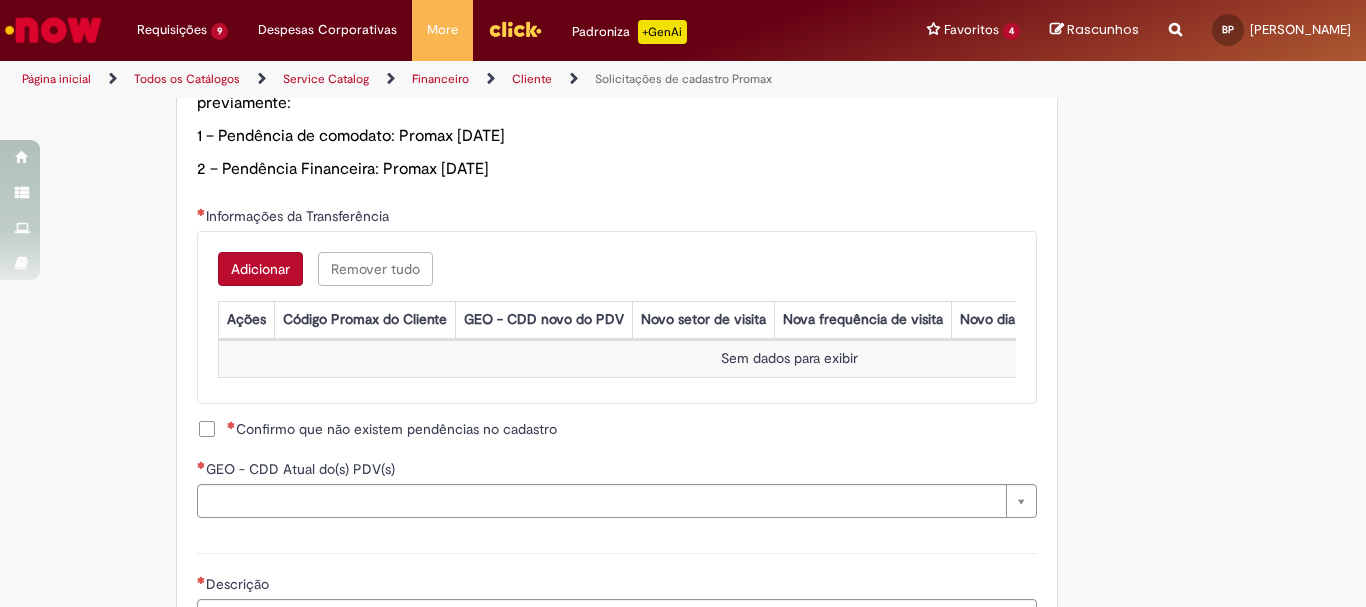 click on "Adicionar" at bounding box center (260, 269) 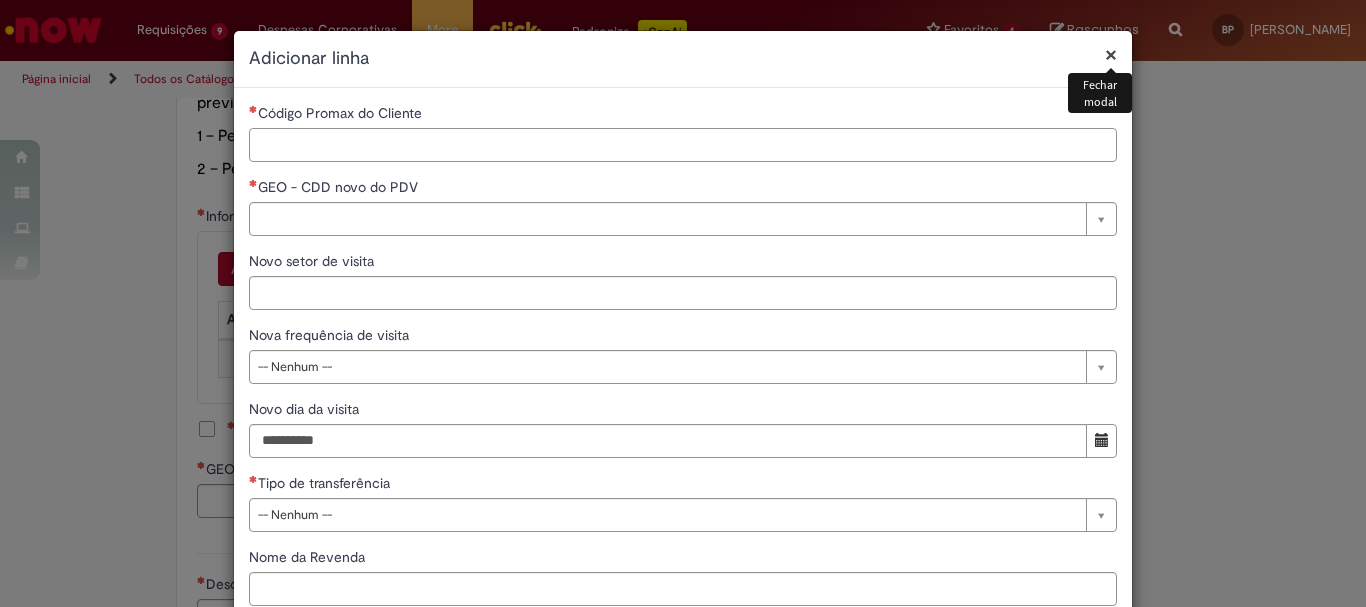 click on "Código Promax do Cliente" at bounding box center [683, 145] 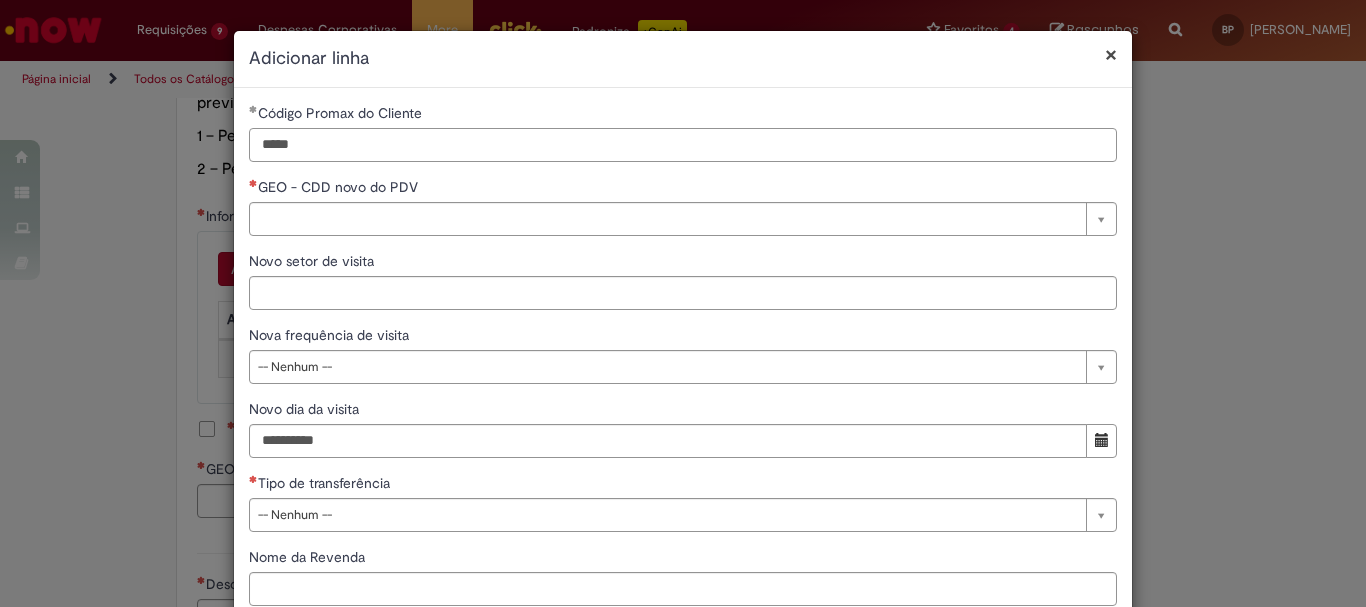 type on "*****" 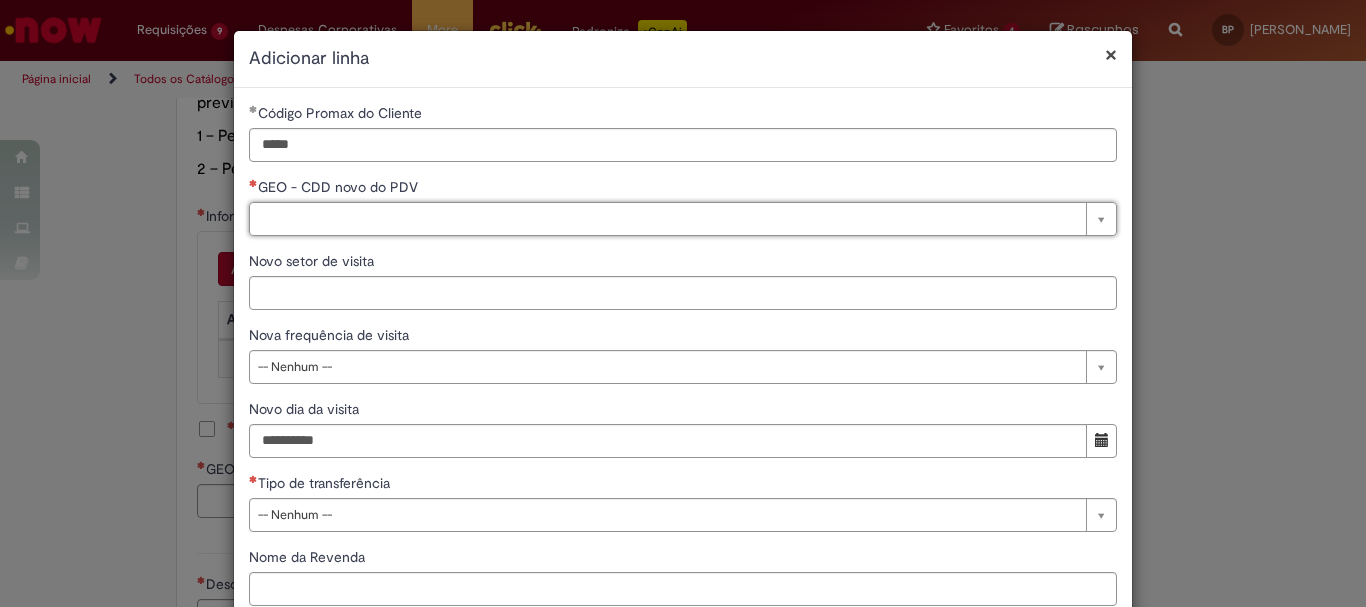 type on "*" 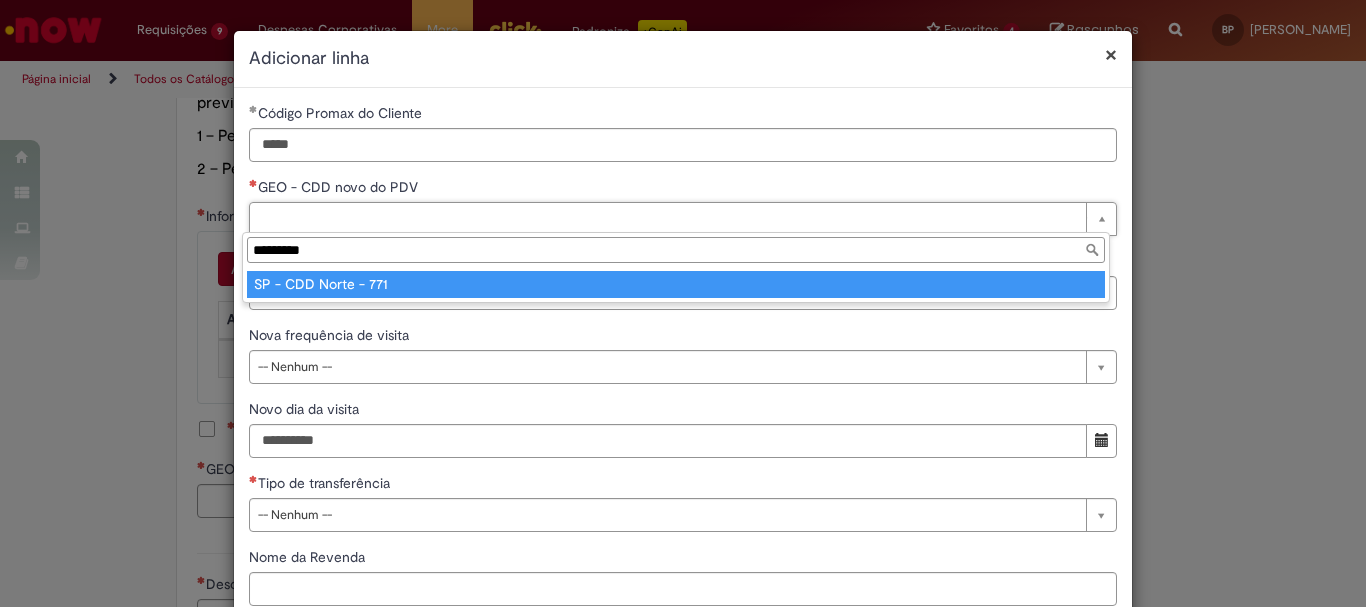 type on "*********" 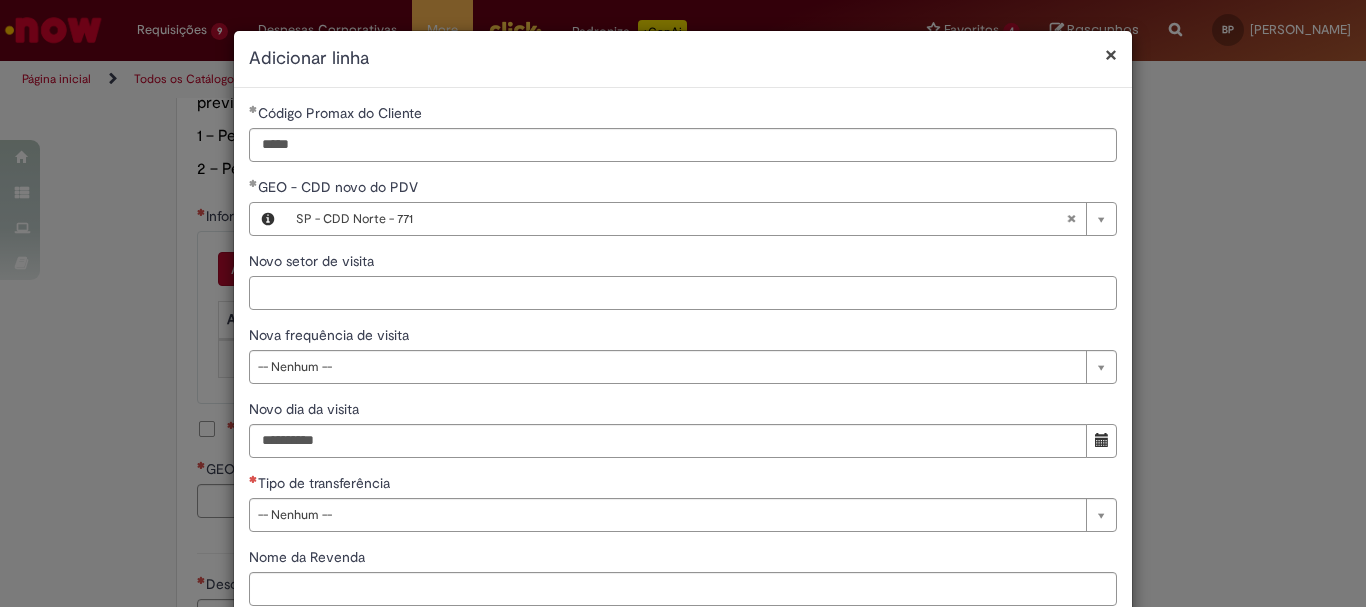 click on "Novo setor de visita" at bounding box center [683, 293] 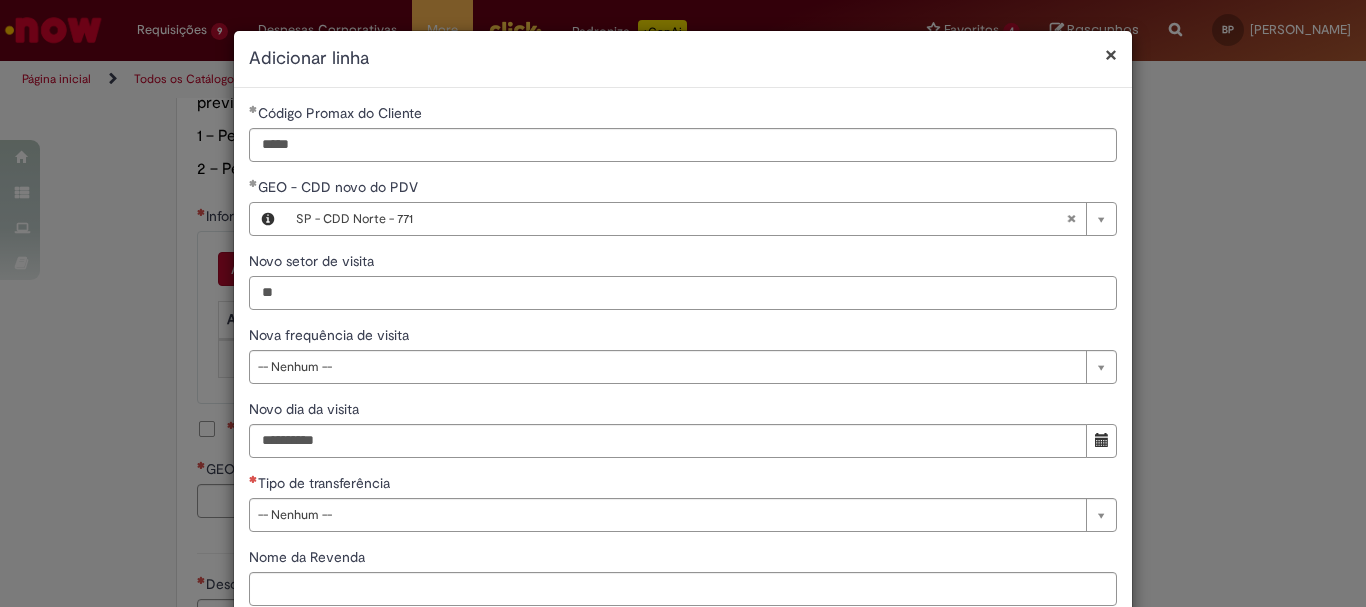 type on "**" 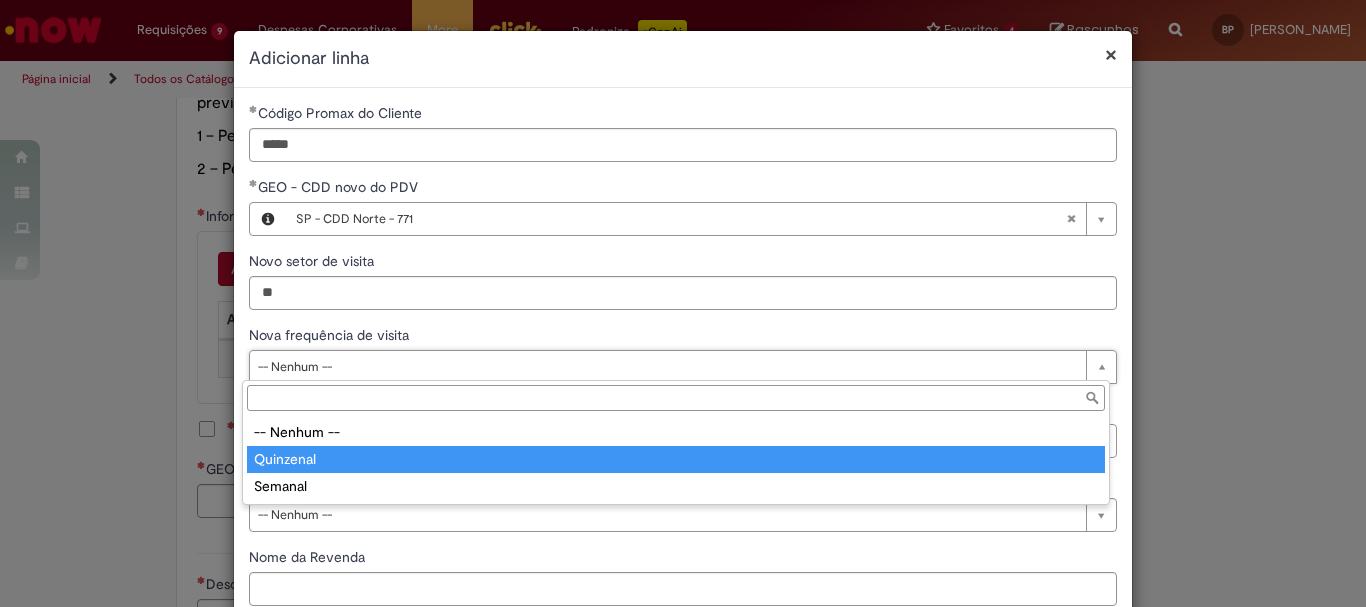 type on "*********" 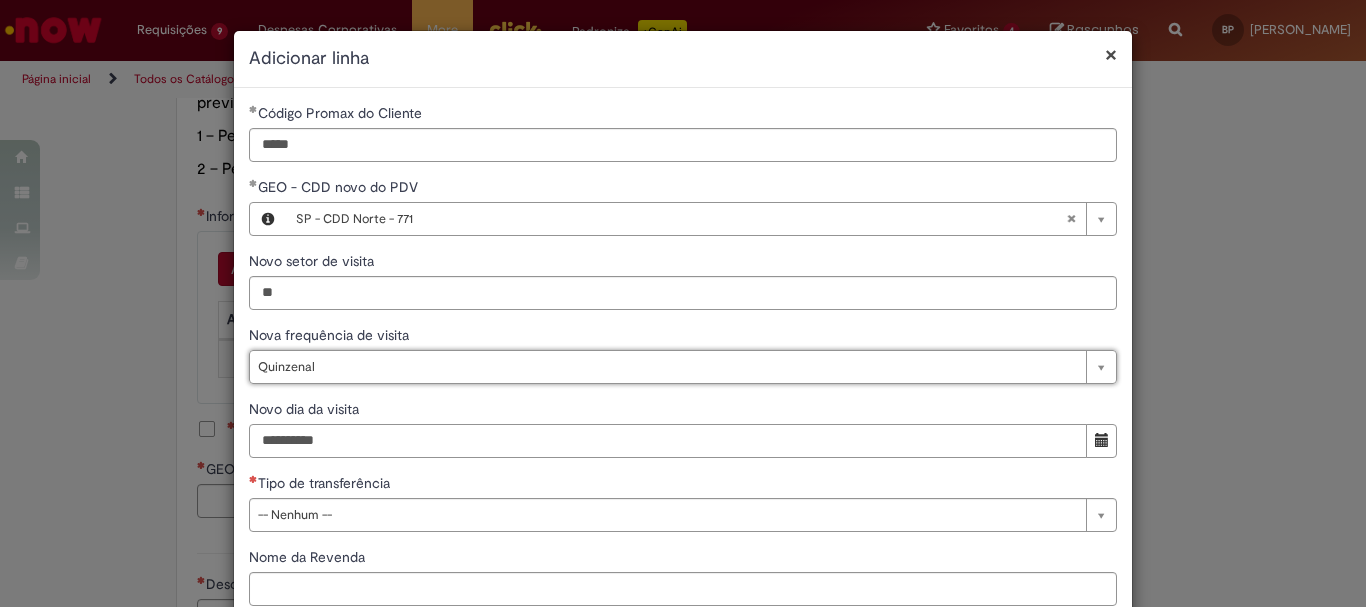 click on "Novo dia da visita" at bounding box center [668, 441] 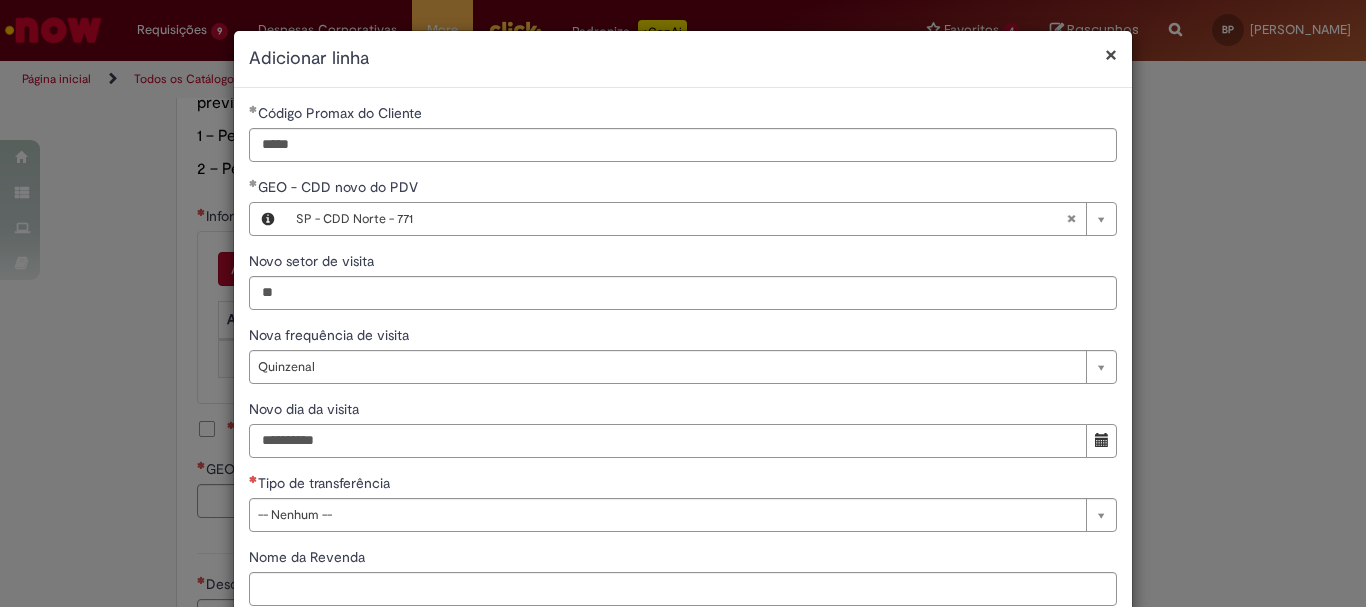type on "**********" 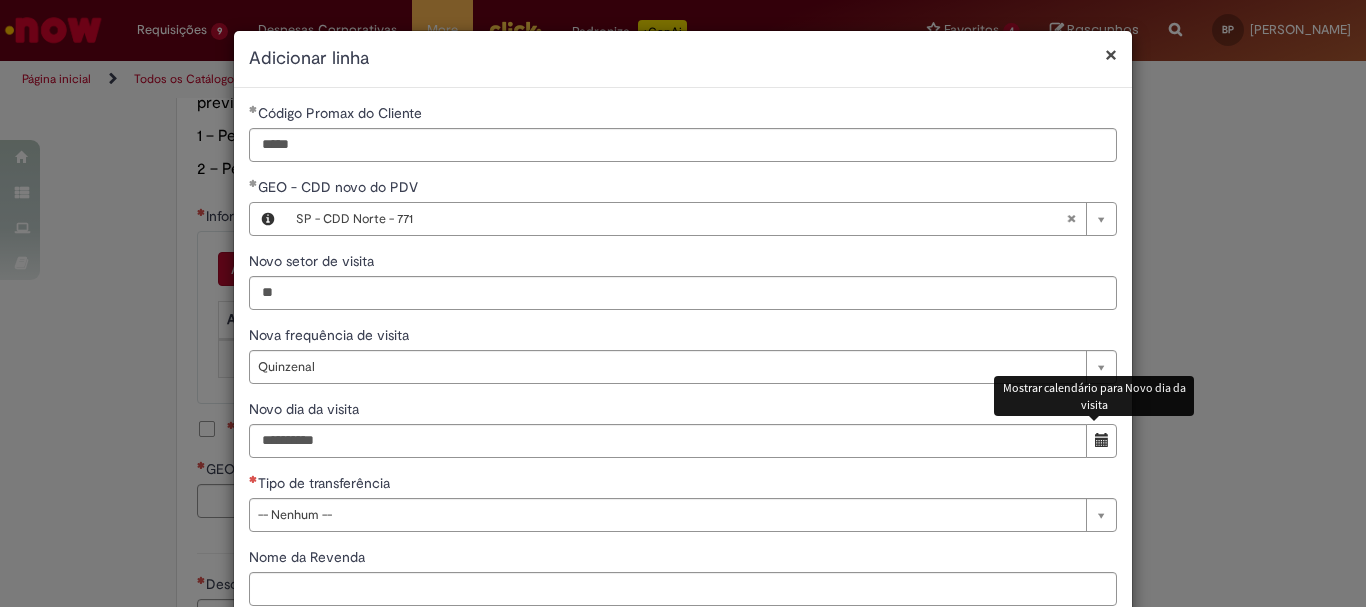type 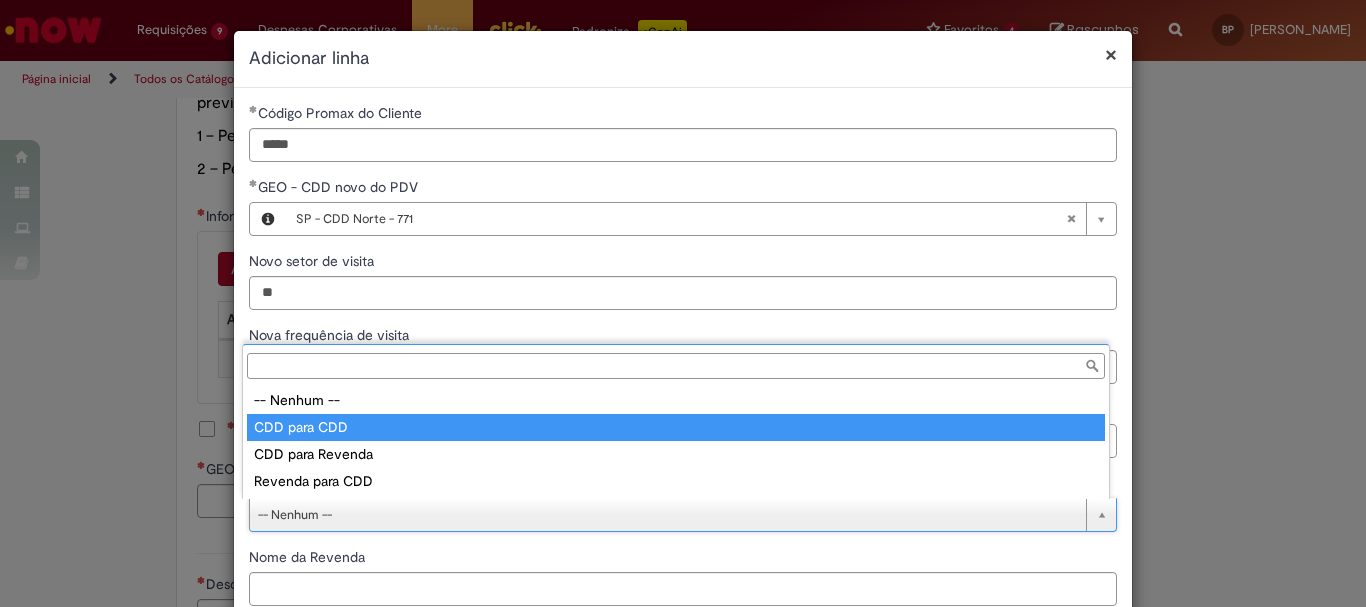 type on "**********" 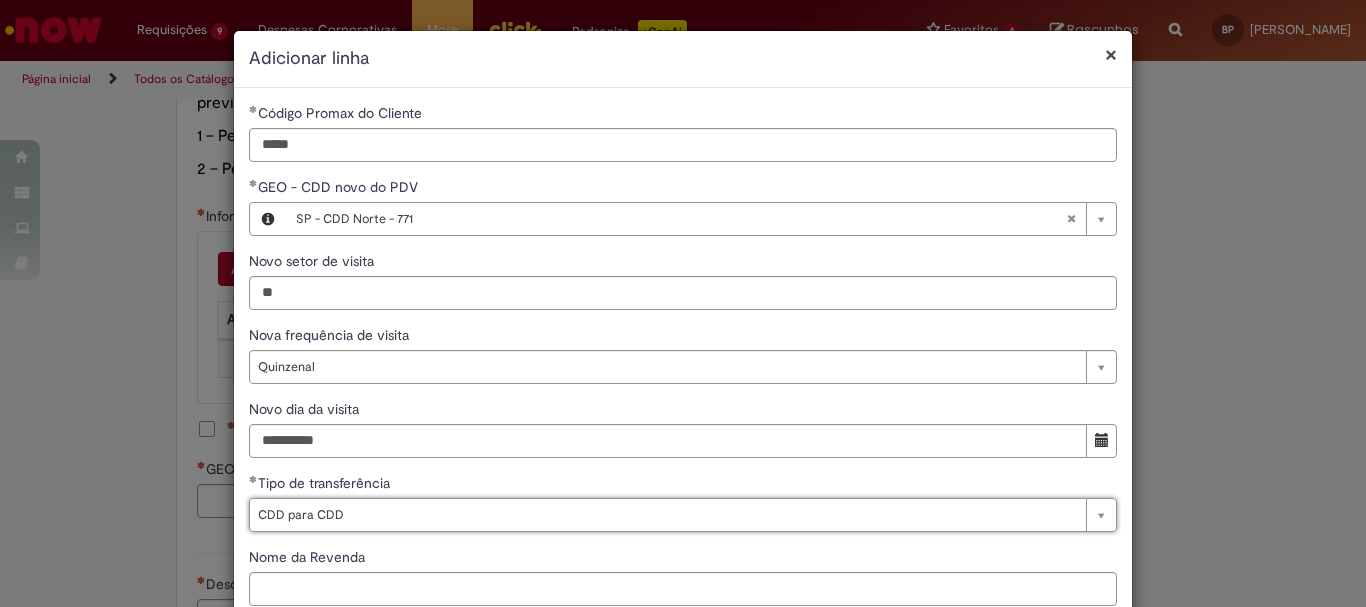 scroll, scrollTop: 125, scrollLeft: 0, axis: vertical 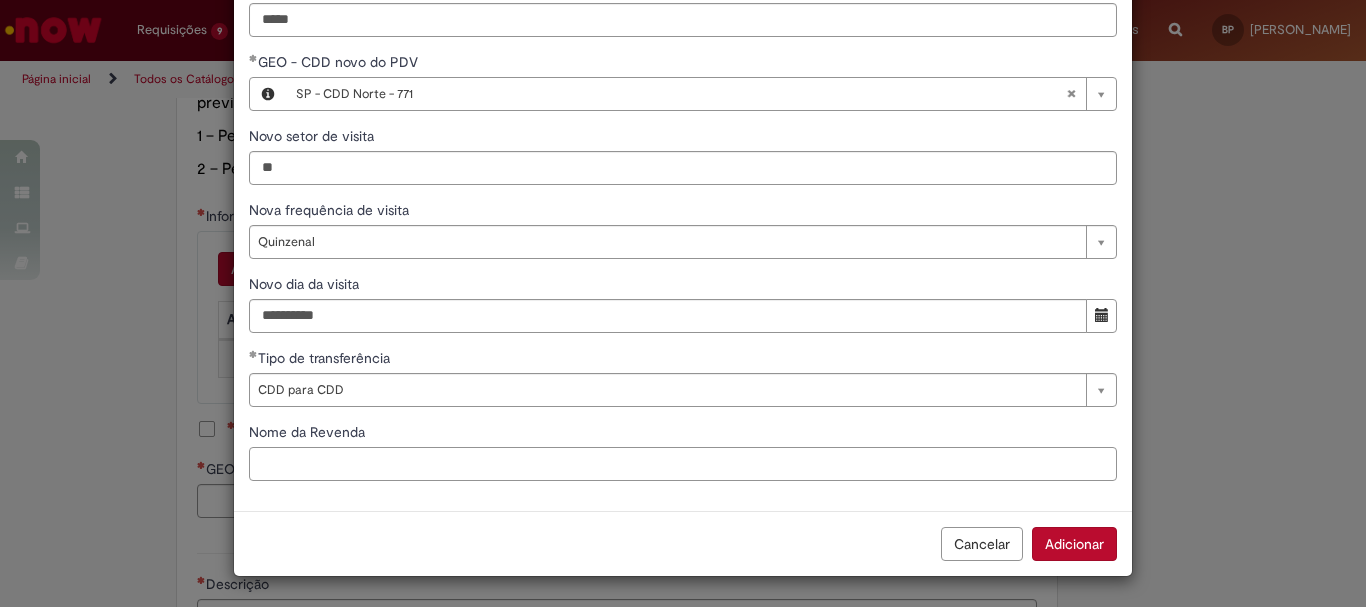 click on "Nome da Revenda" at bounding box center [683, 464] 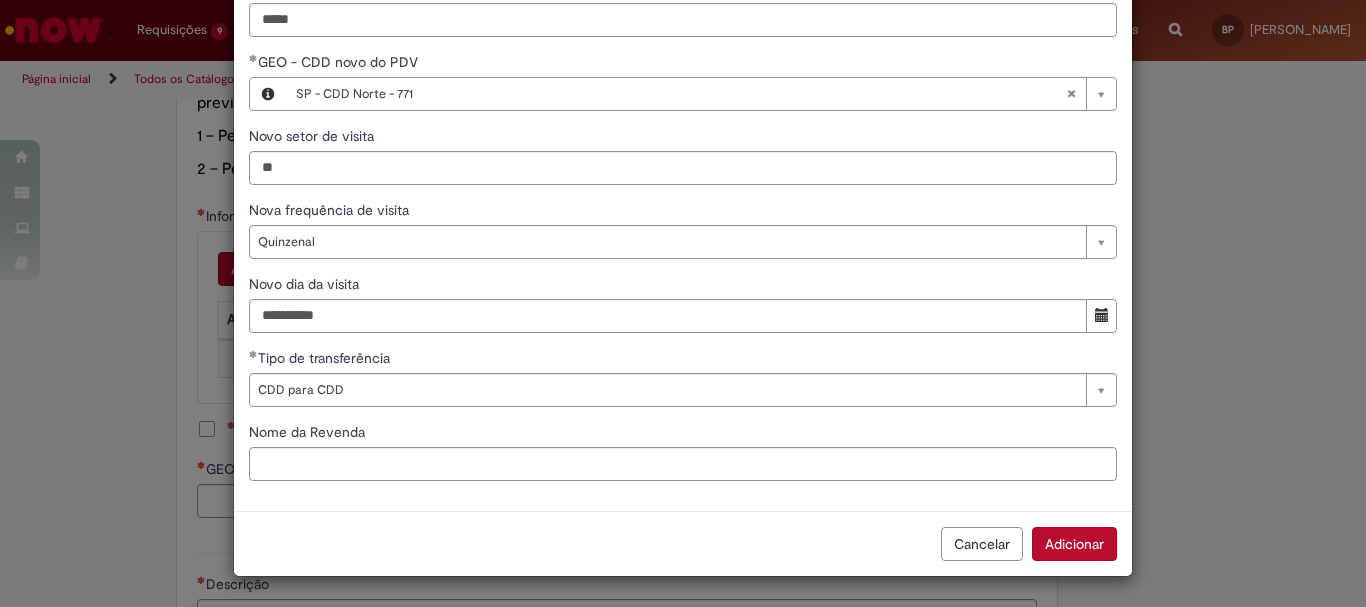 click on "Adicionar" at bounding box center [1074, 544] 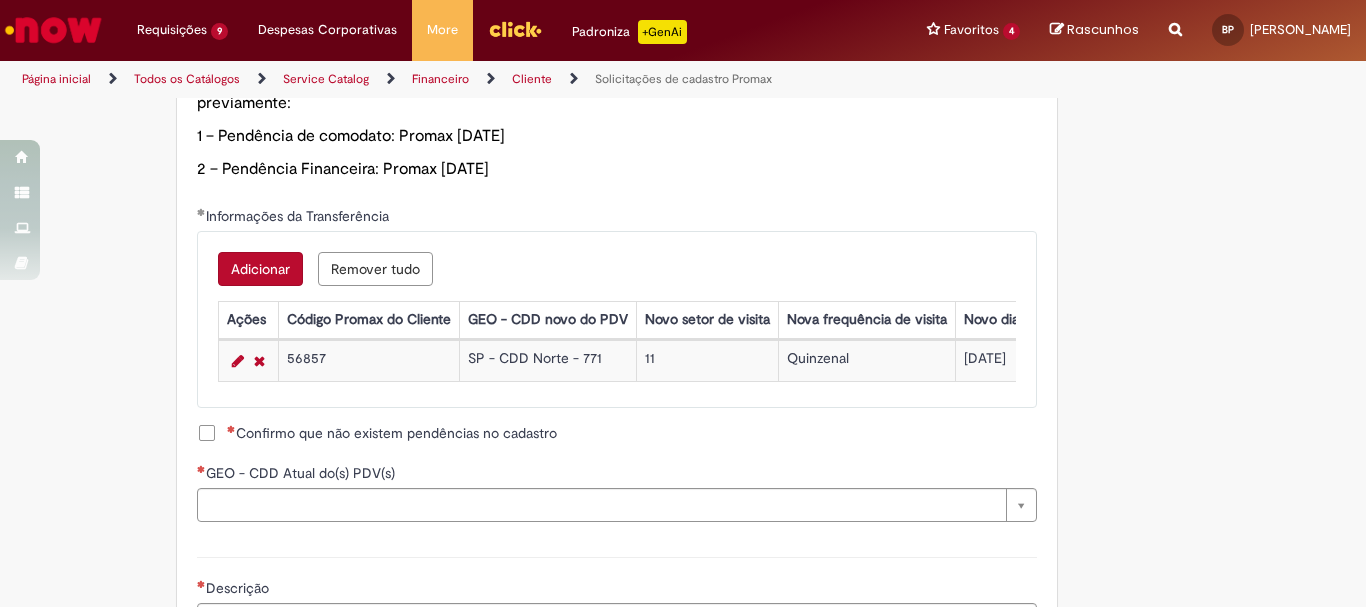click on "Confirmo que não existem pendências no cadastro" at bounding box center [392, 433] 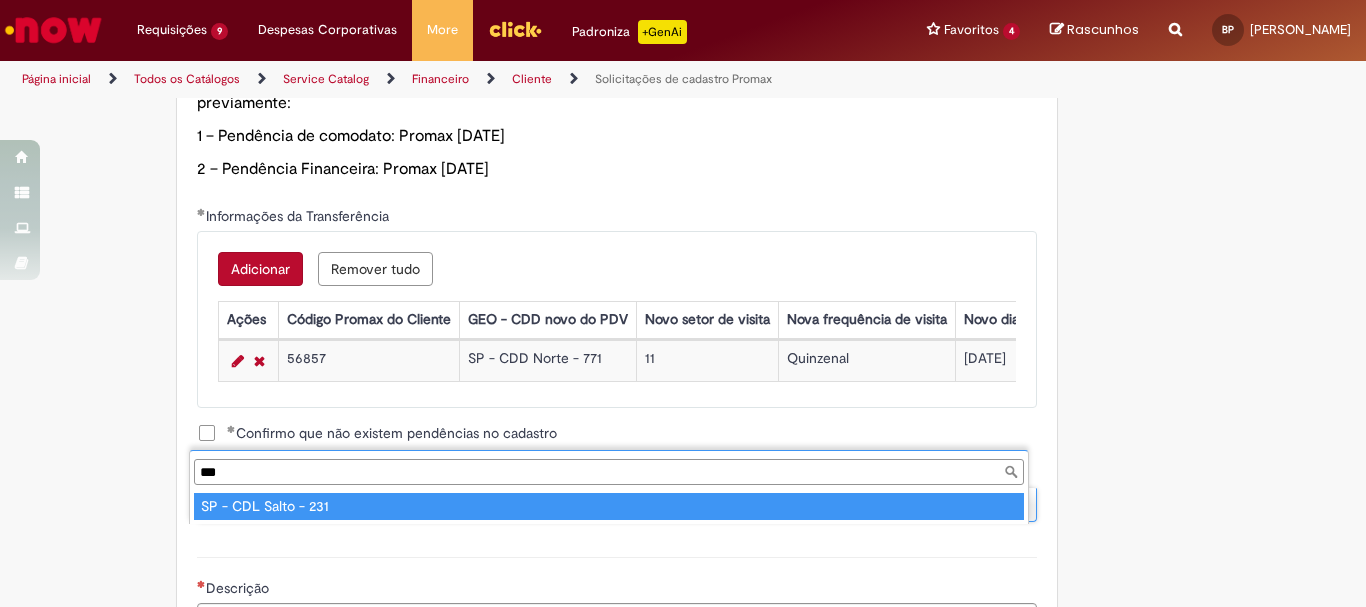 type on "***" 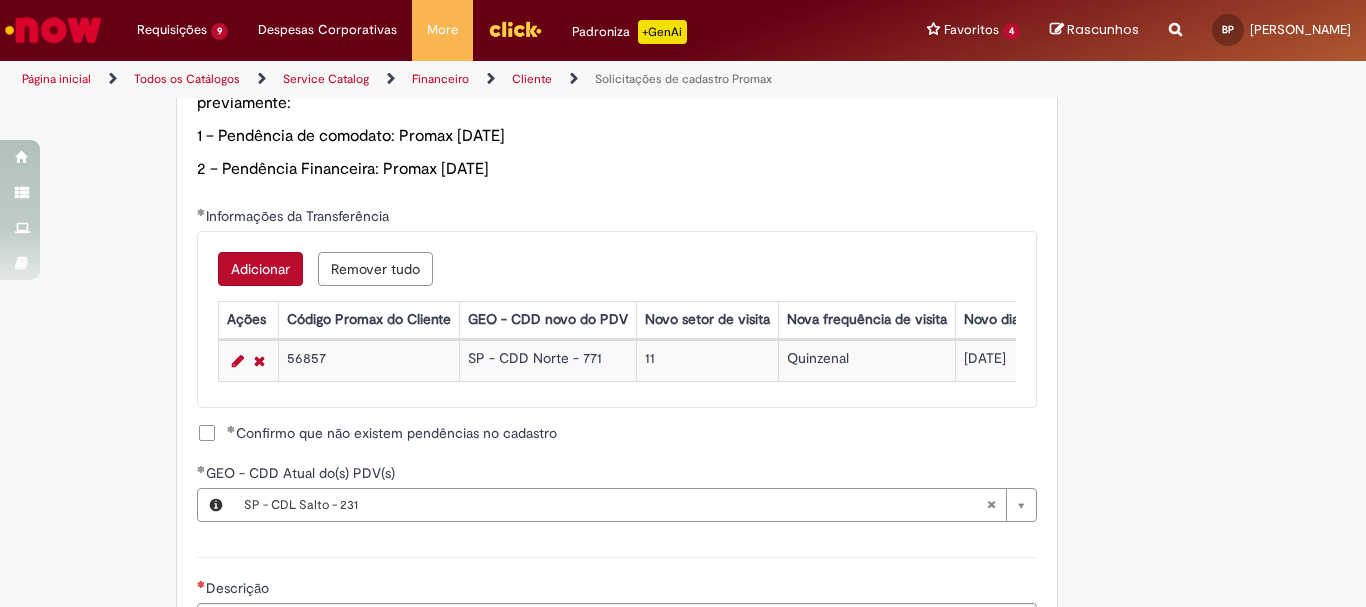 click on "Tire dúvidas com LupiAssist    +GenAI
Oi! Eu sou LupiAssist, uma Inteligência Artificial Generativa em constante aprendizado   Meu conteúdo é monitorado para trazer uma melhor experiência
Dúvidas comuns:
Só mais um instante, estou consultando nossas bases de conhecimento  e escrevendo a melhor resposta pra você!
Title
Lorem ipsum dolor sit amet    Fazer uma nova pergunta
Gerei esta resposta utilizando IA Generativa em conjunto com os nossos padrões. Em caso de divergência, os documentos oficiais prevalecerão.
Saiba mais em:
Ou ligue para:
E aí, te ajudei?
Sim, obrigado!" at bounding box center [683, 11] 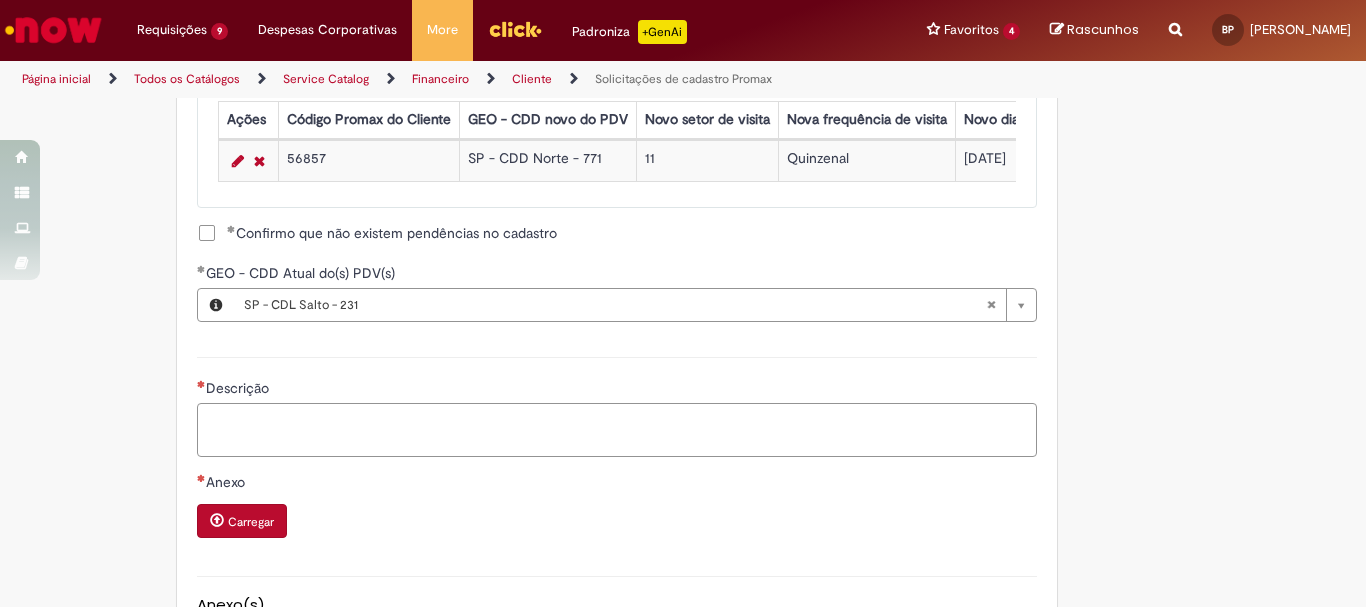 click on "Descrição" at bounding box center (617, 430) 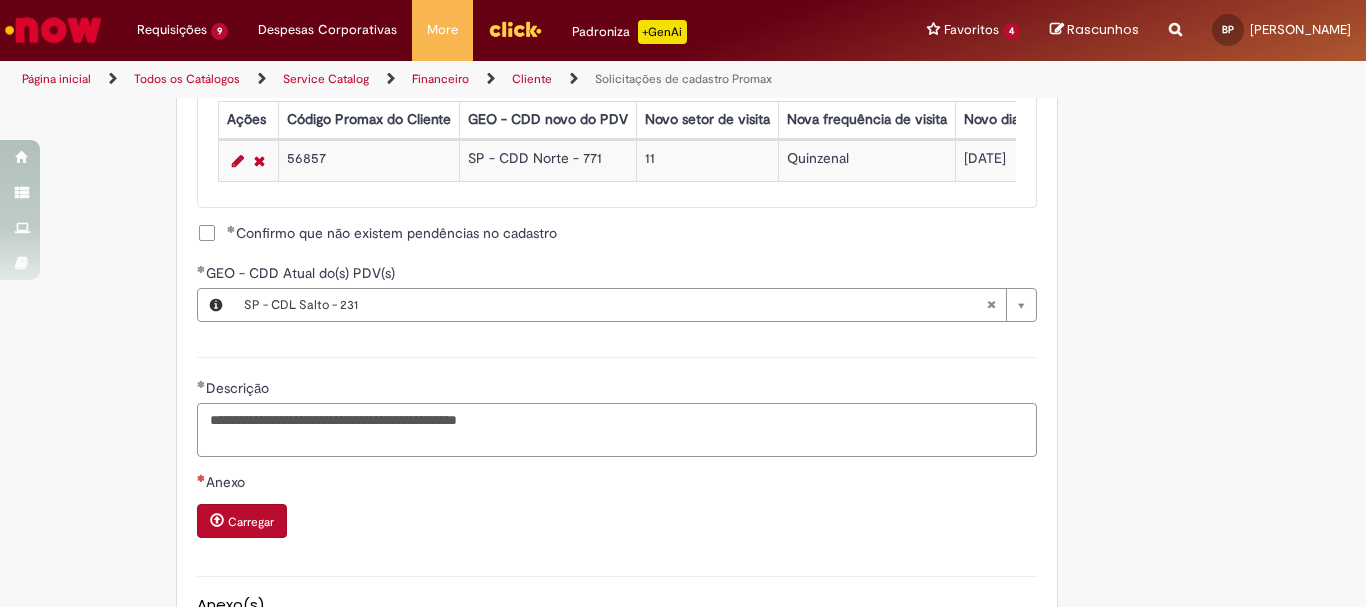 scroll, scrollTop: 1550, scrollLeft: 0, axis: vertical 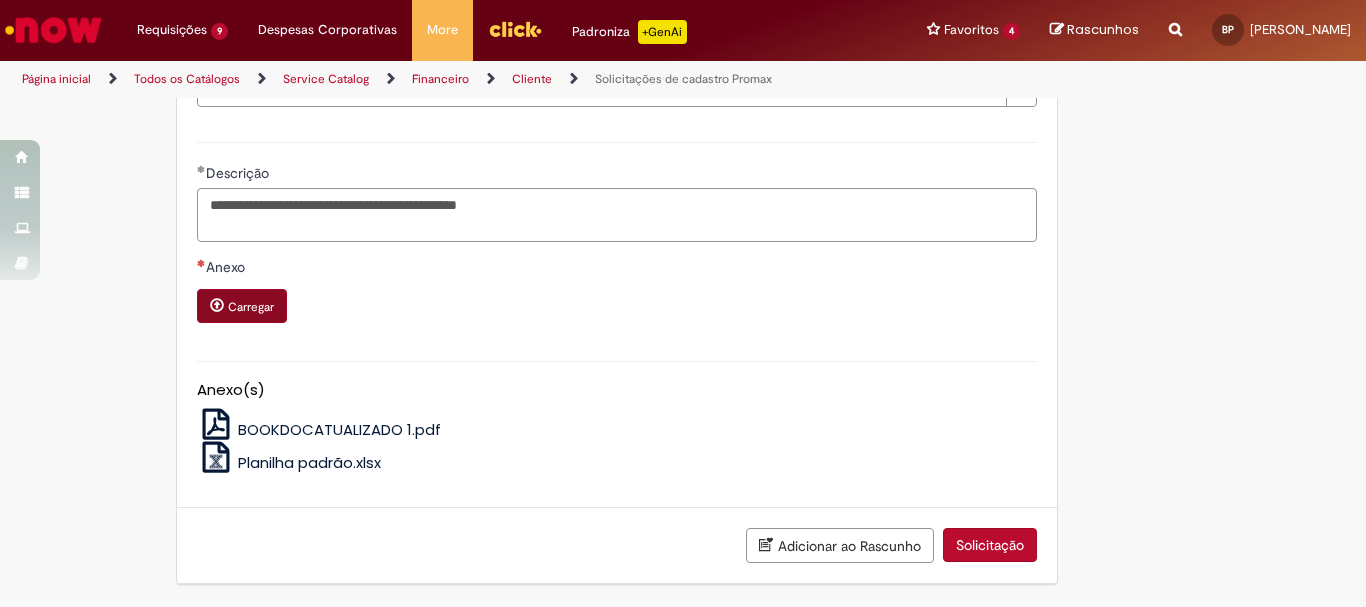 type on "**********" 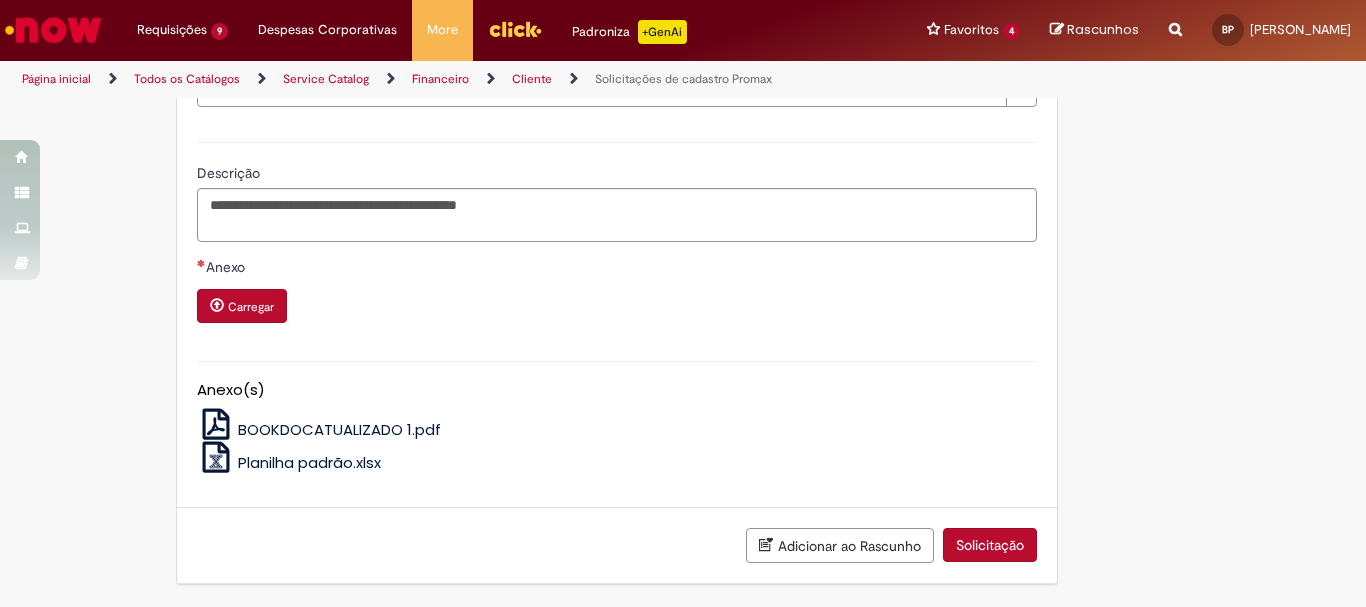 click on "Carregar" at bounding box center [242, 306] 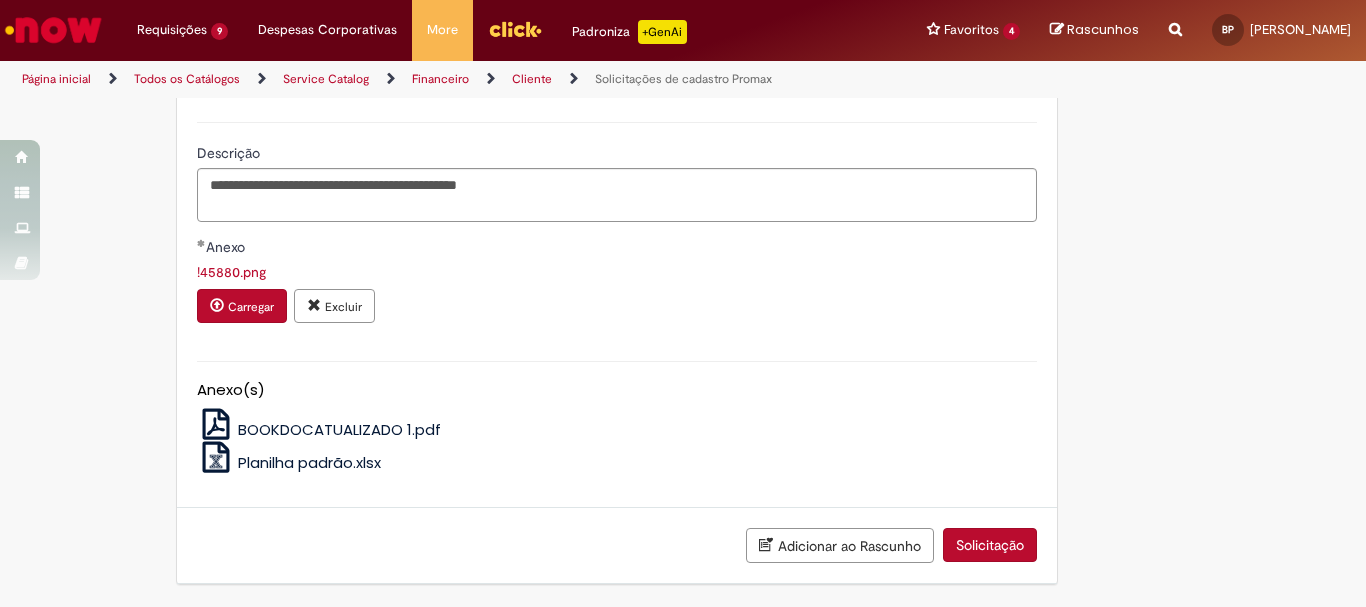 scroll, scrollTop: 1570, scrollLeft: 0, axis: vertical 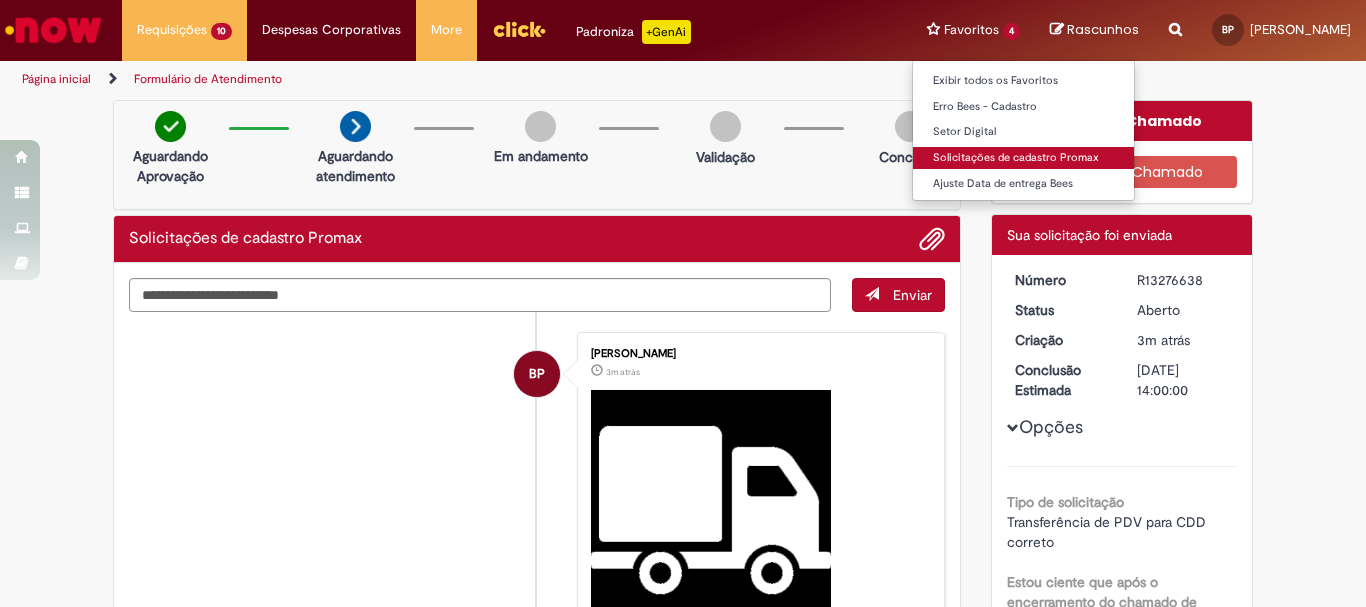 click on "Solicitações de cadastro Promax" at bounding box center [1023, 158] 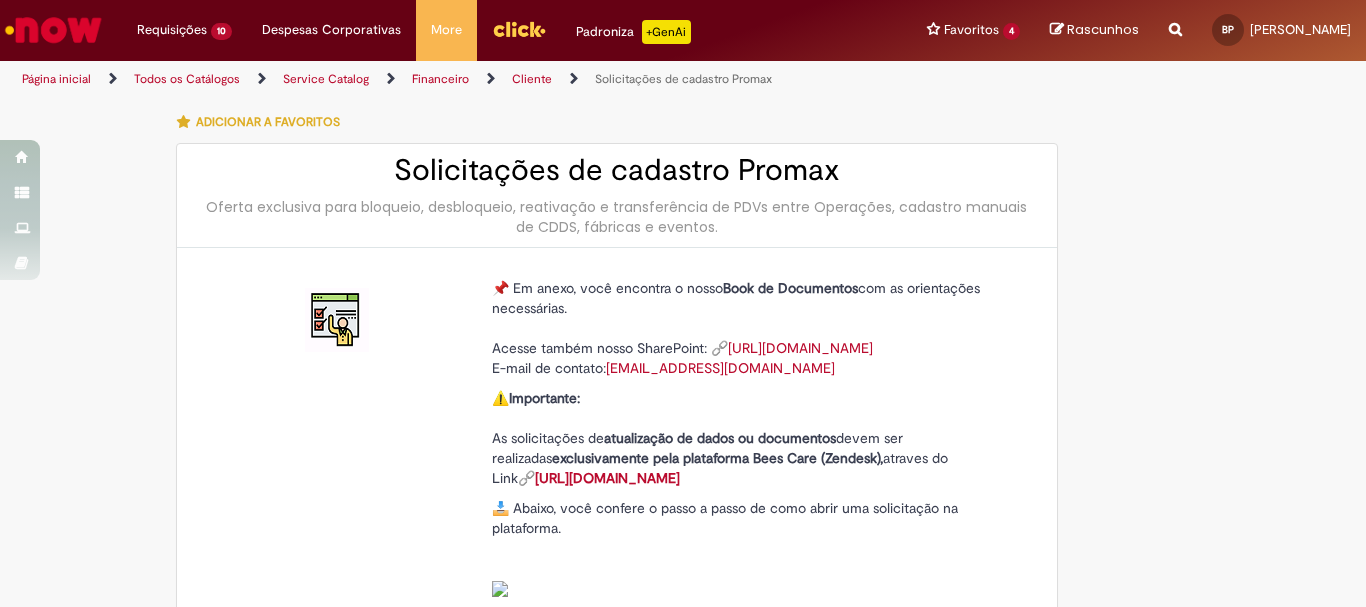 type on "********" 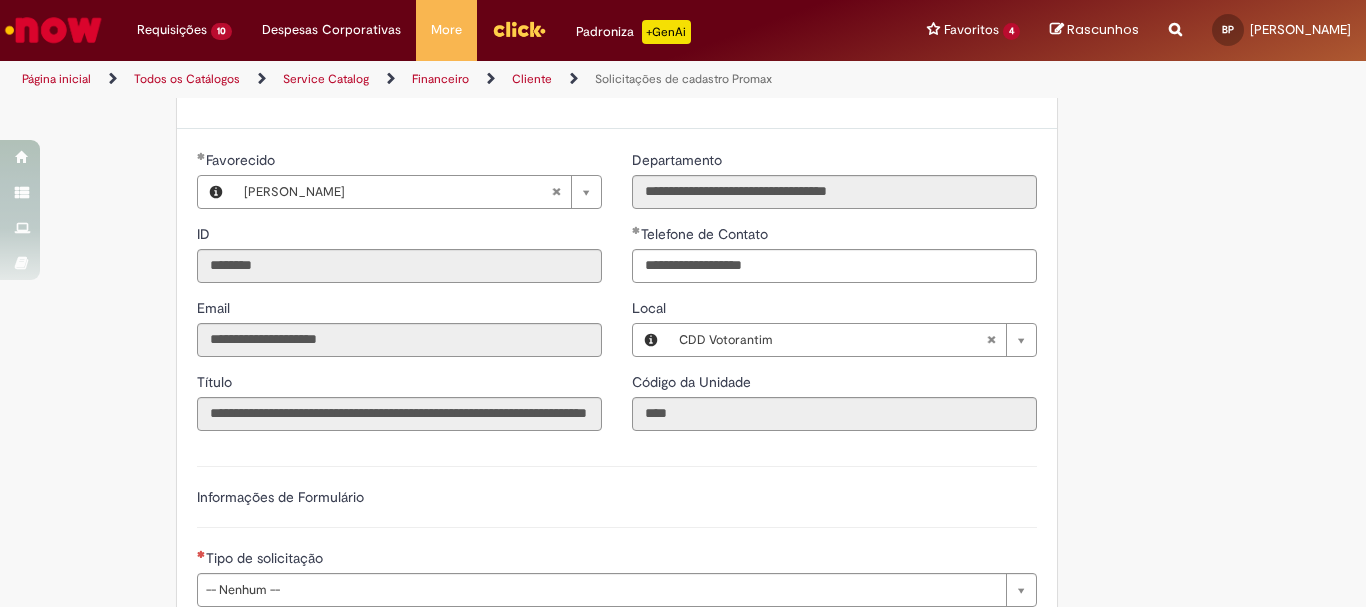 scroll, scrollTop: 800, scrollLeft: 0, axis: vertical 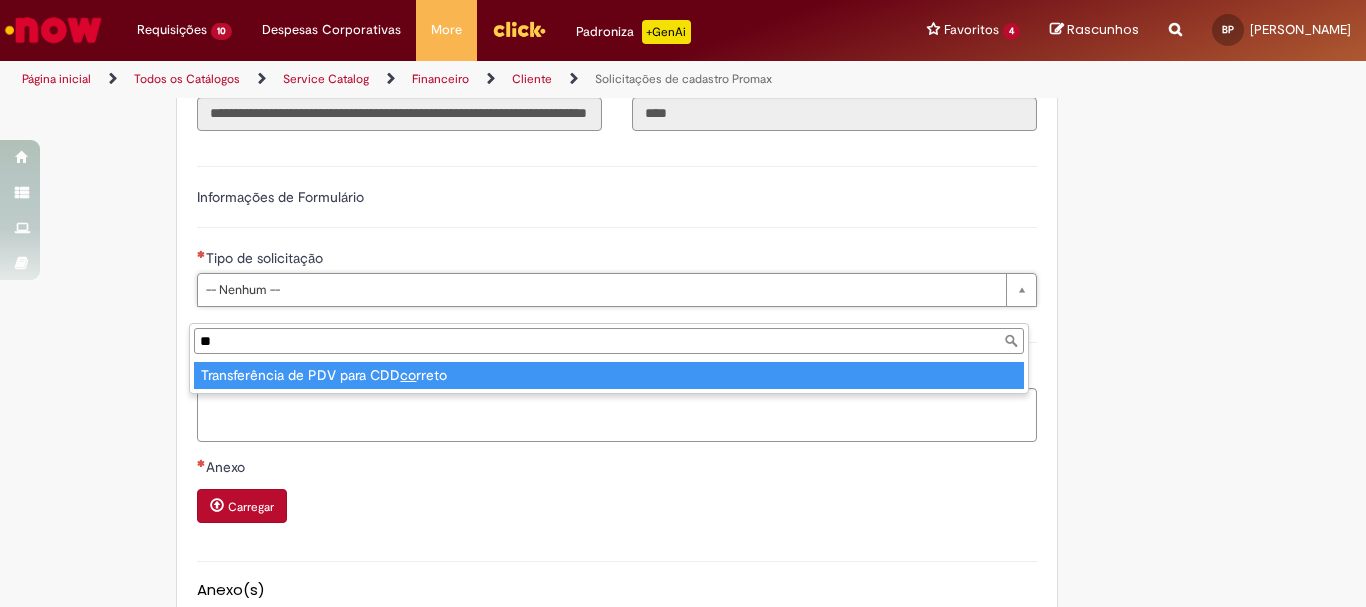 type on "*" 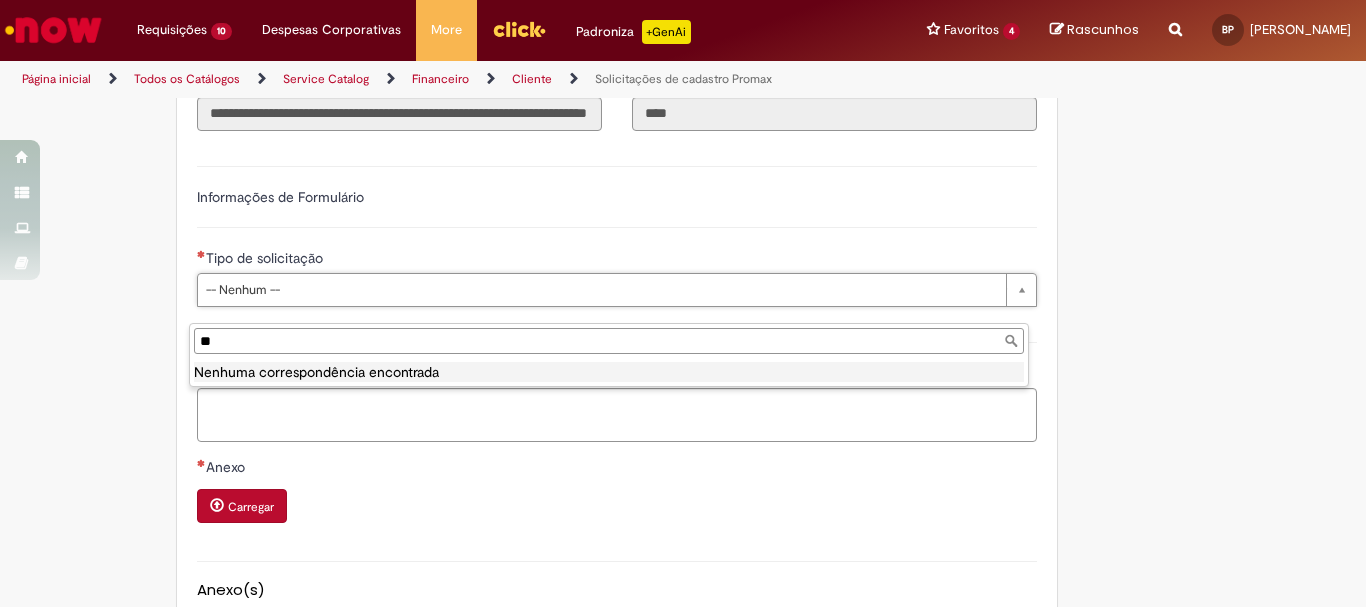 type on "*" 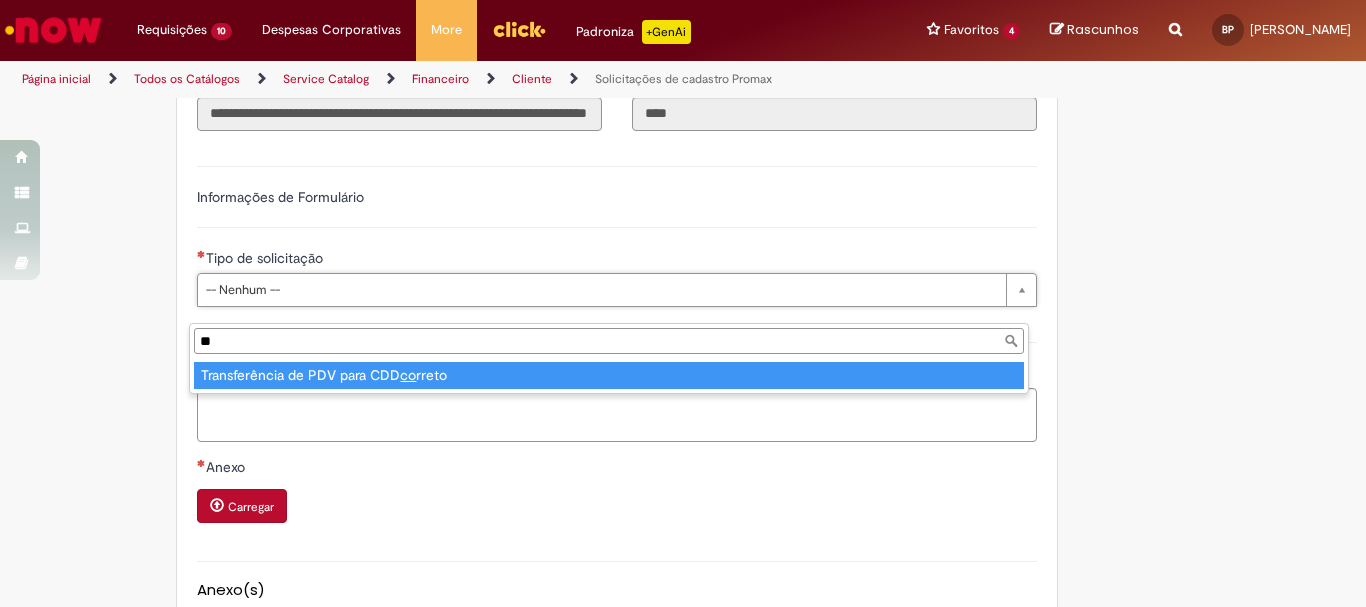 type on "*" 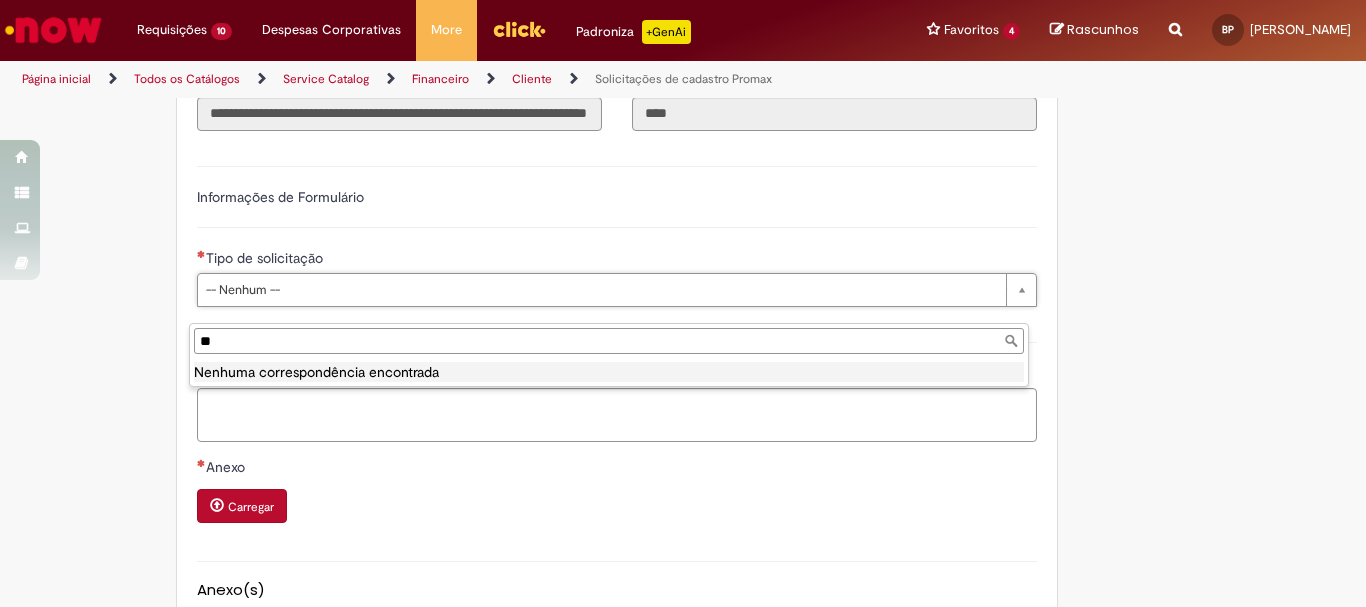 type on "*" 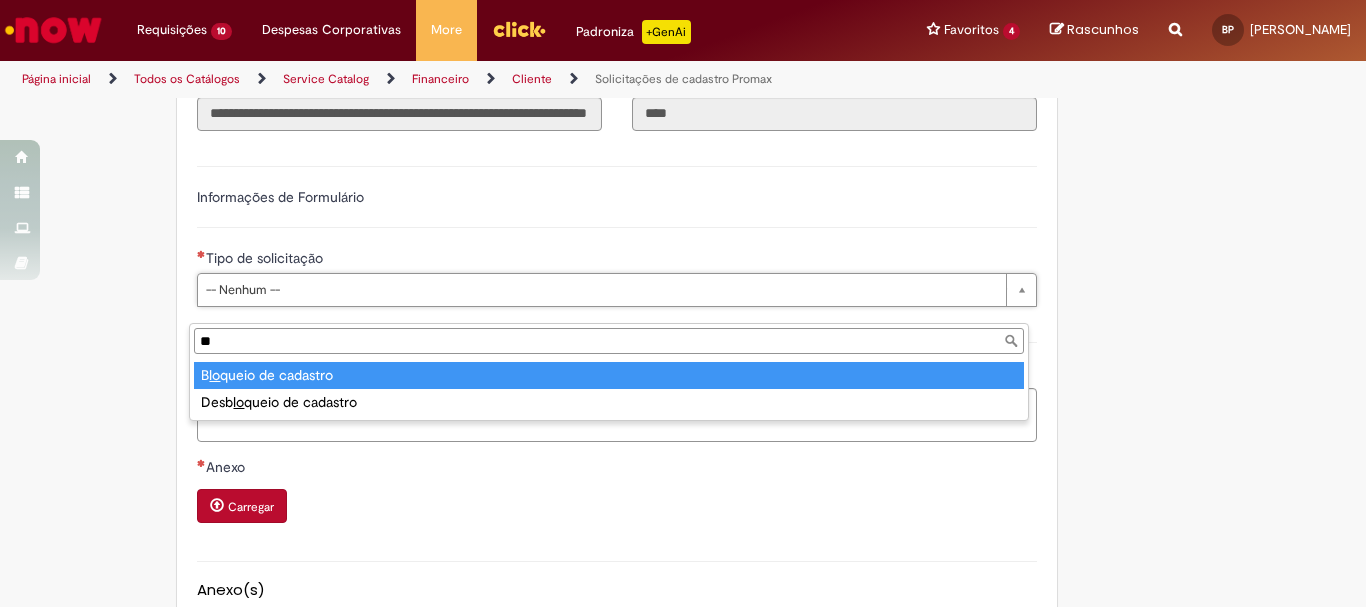 type on "***" 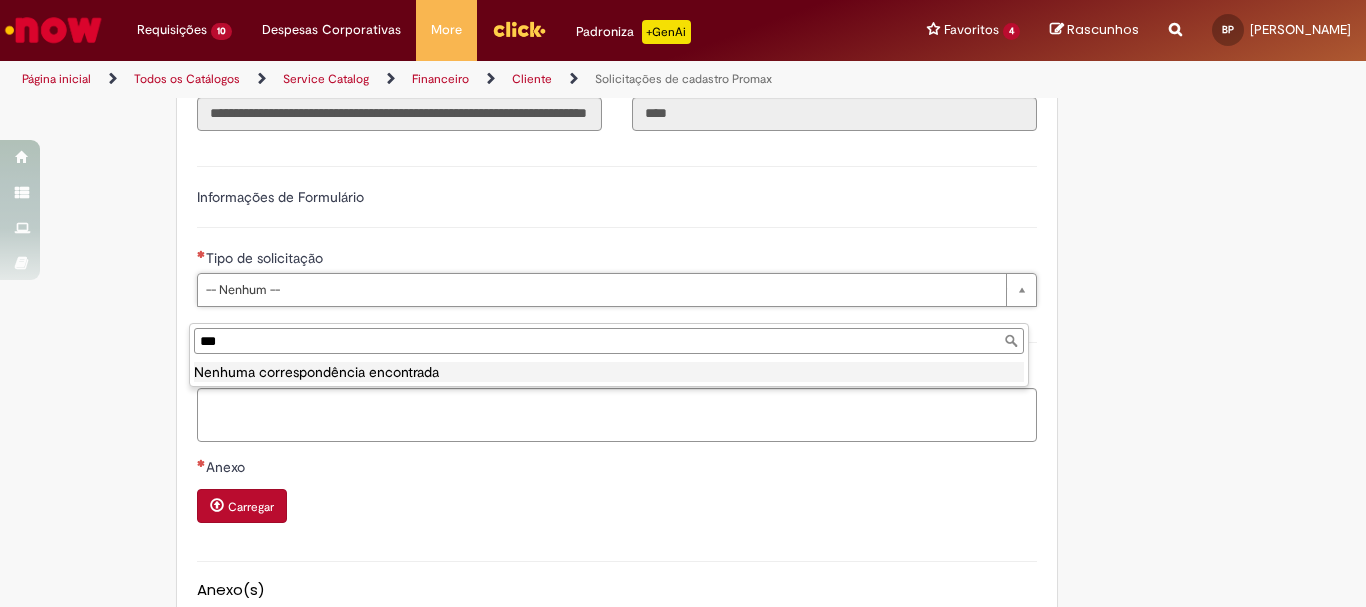 type 